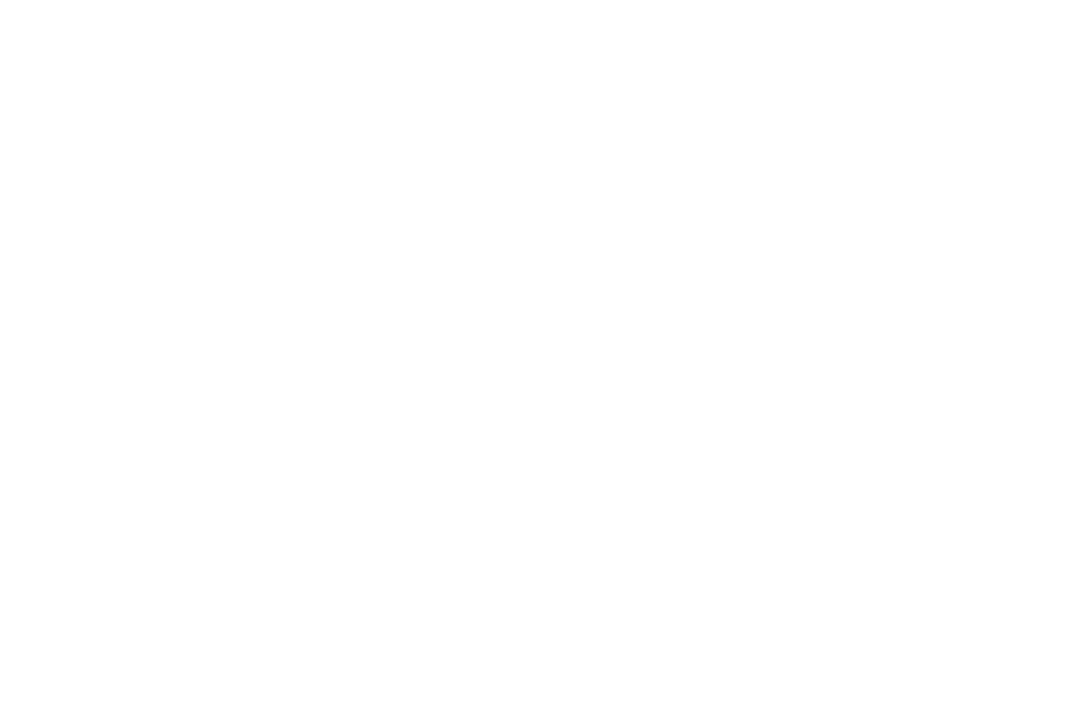 scroll, scrollTop: 0, scrollLeft: 0, axis: both 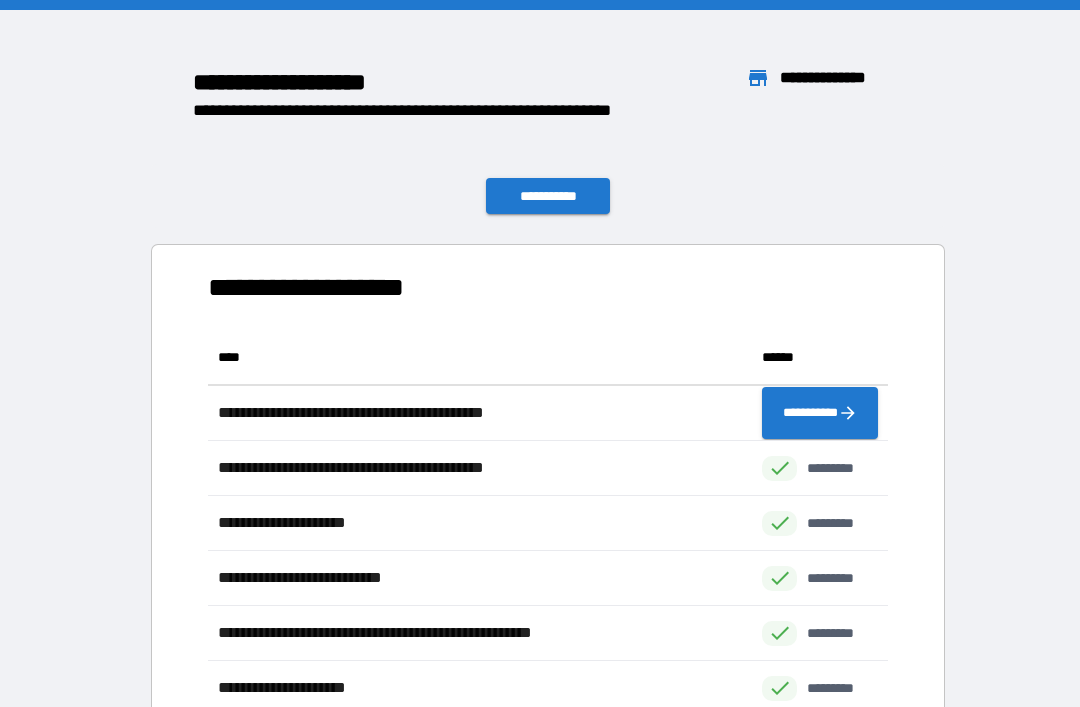 click on "**********" at bounding box center (820, 413) 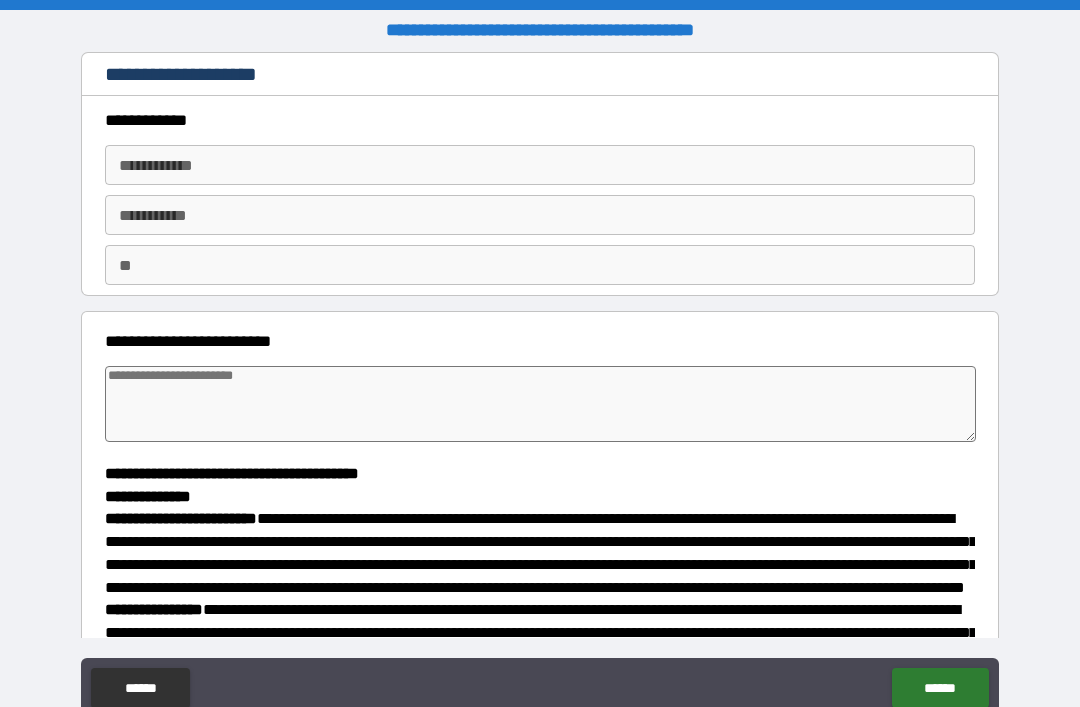 type on "*" 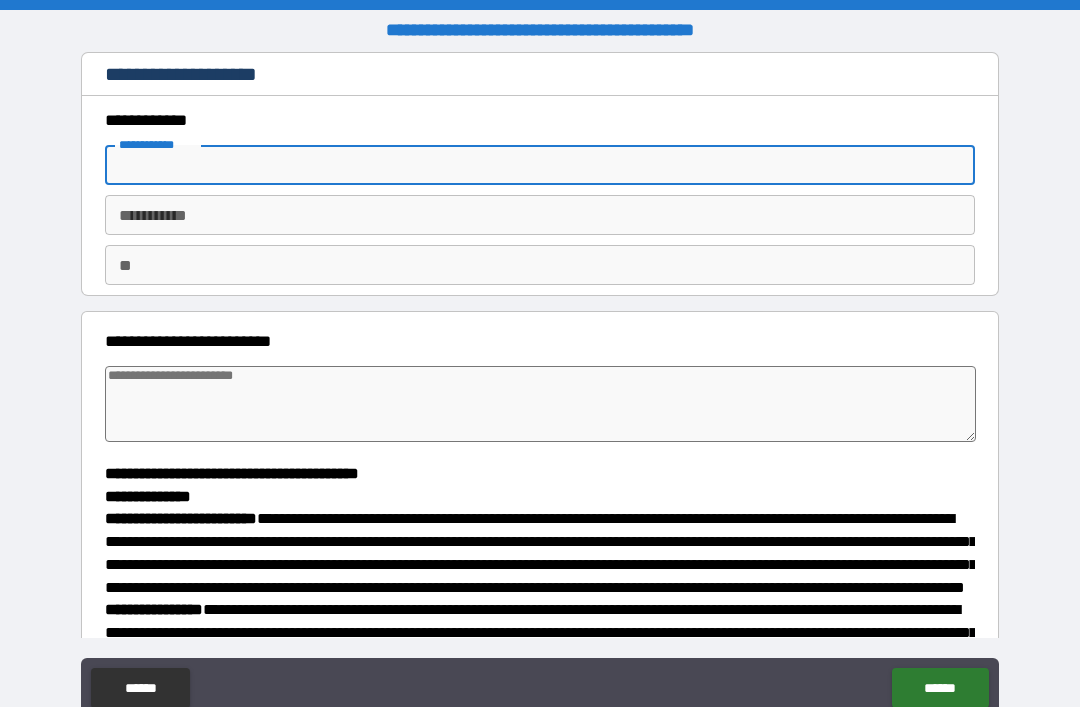 type on "*" 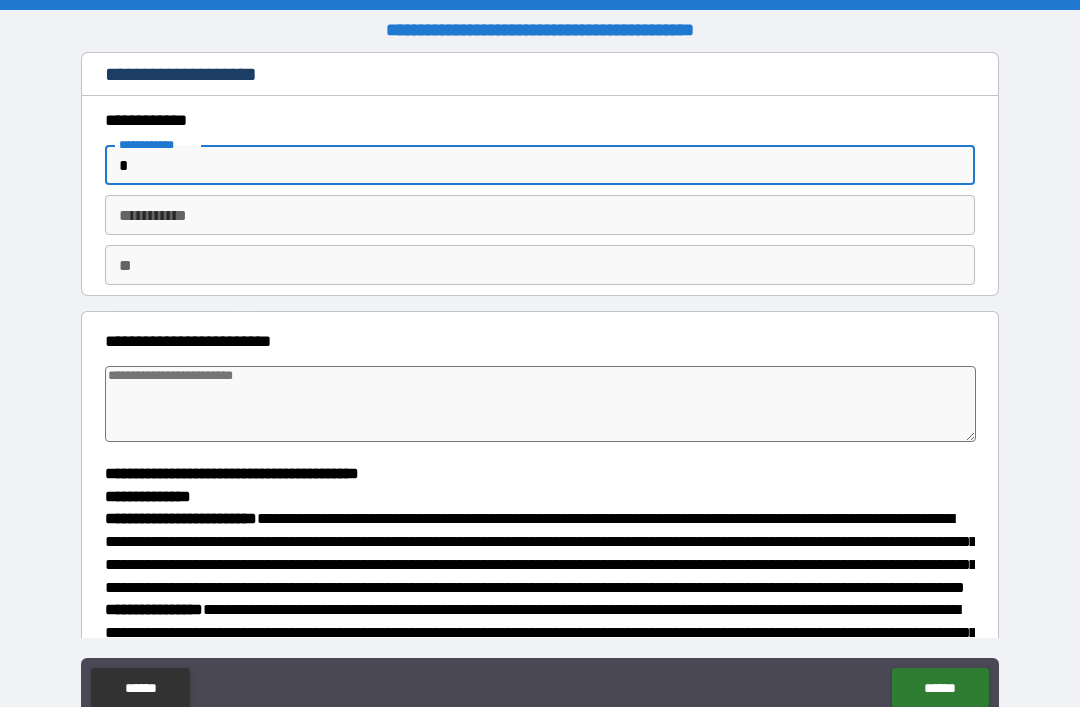 type on "*" 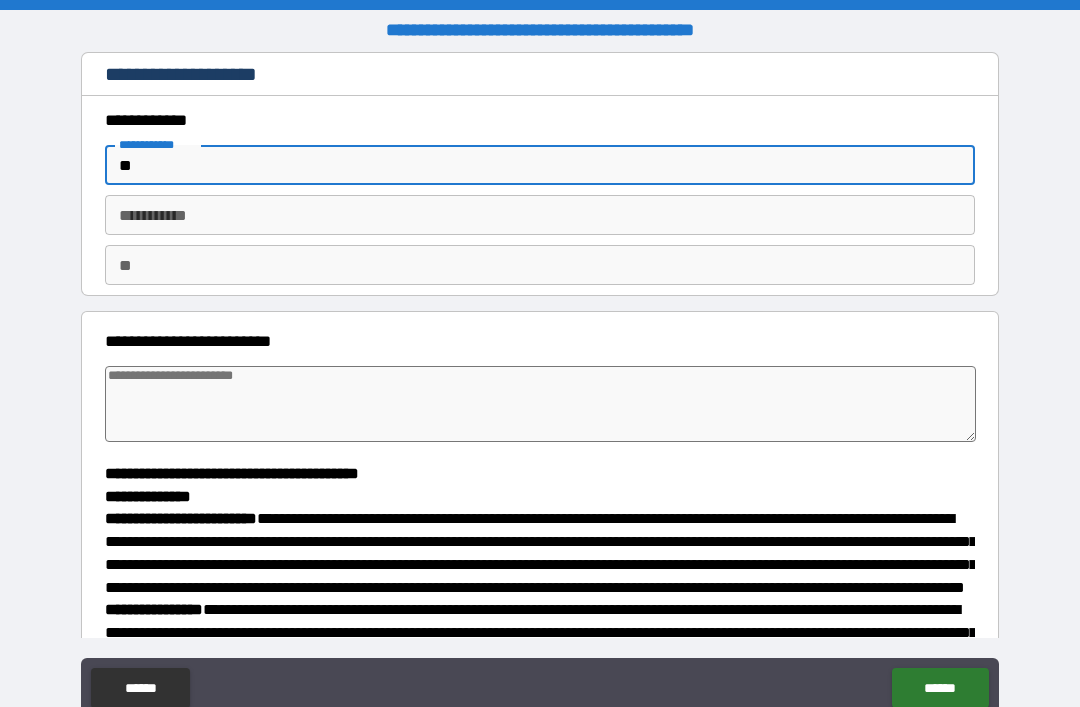 type on "*" 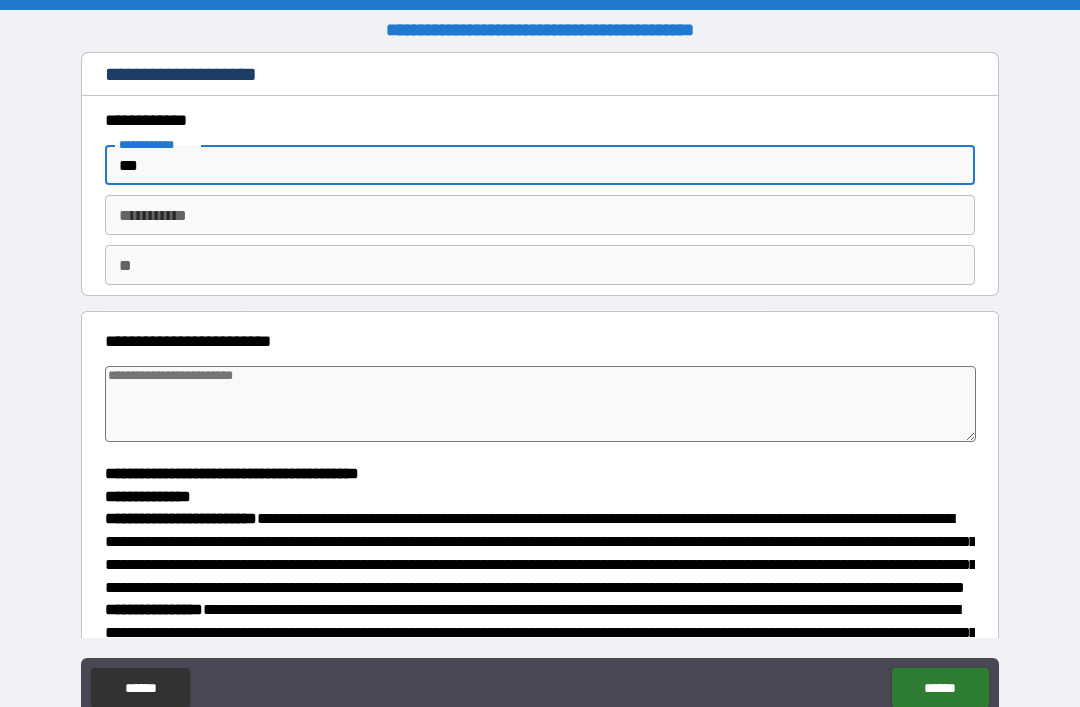 type on "****" 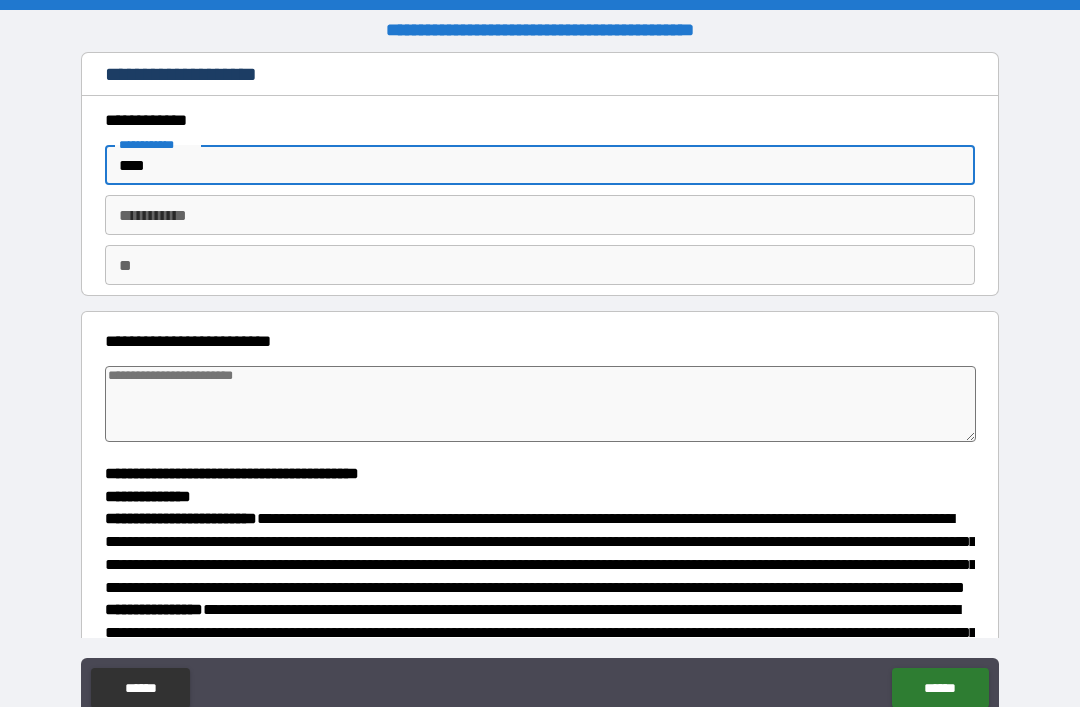 type on "*" 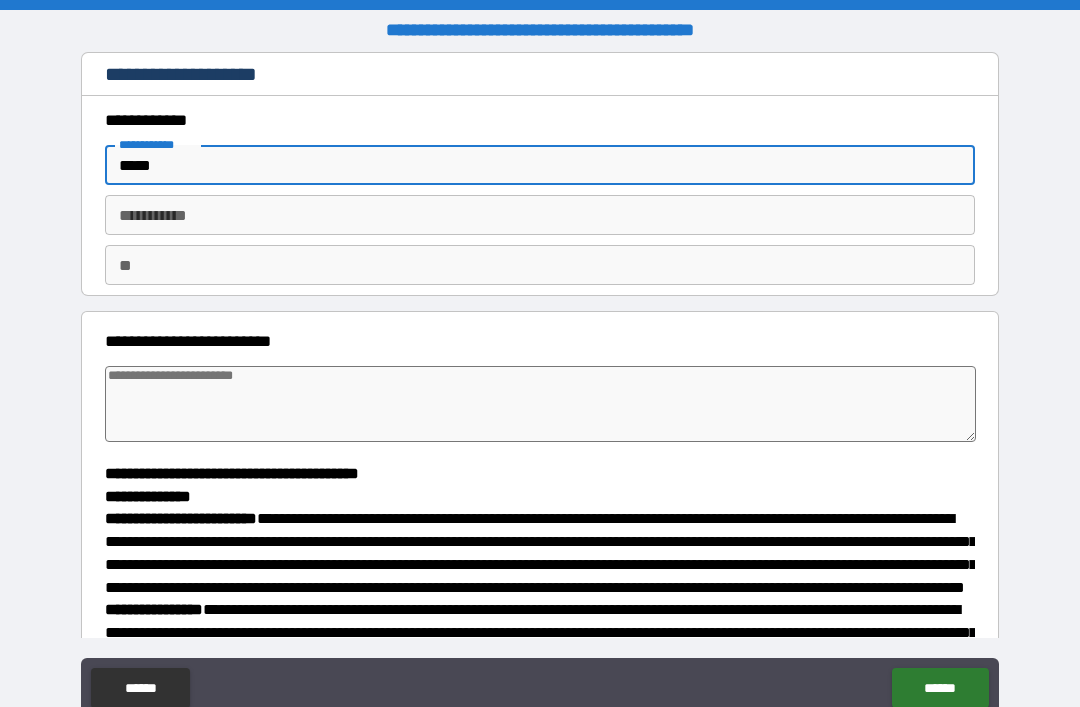 type on "*" 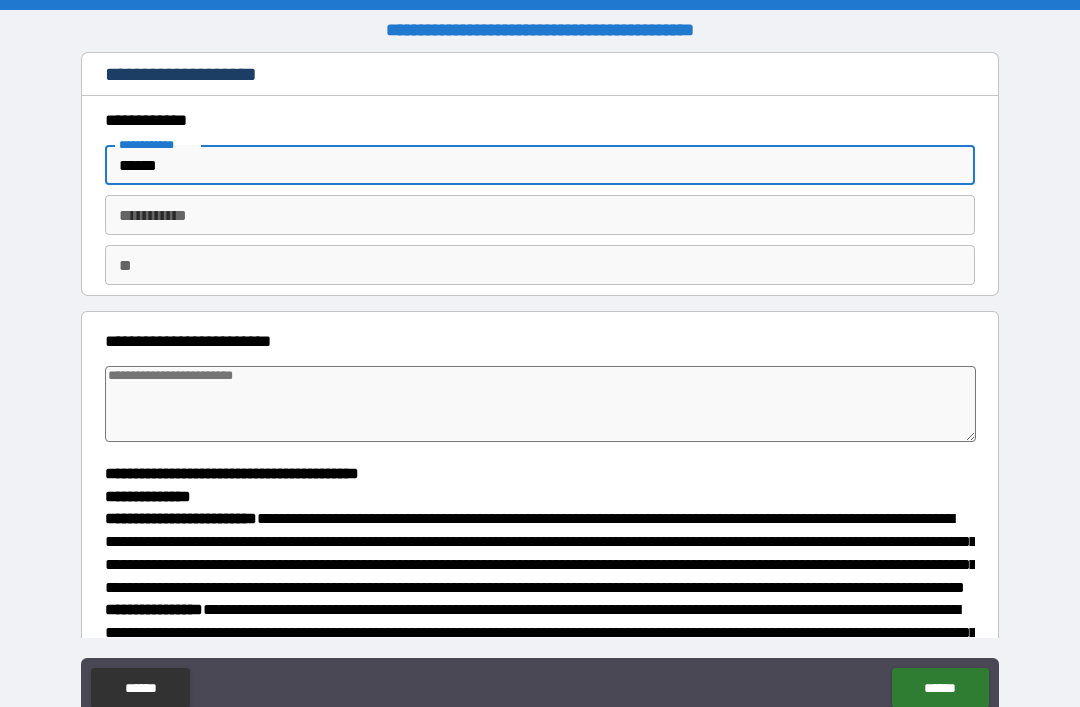 type on "*" 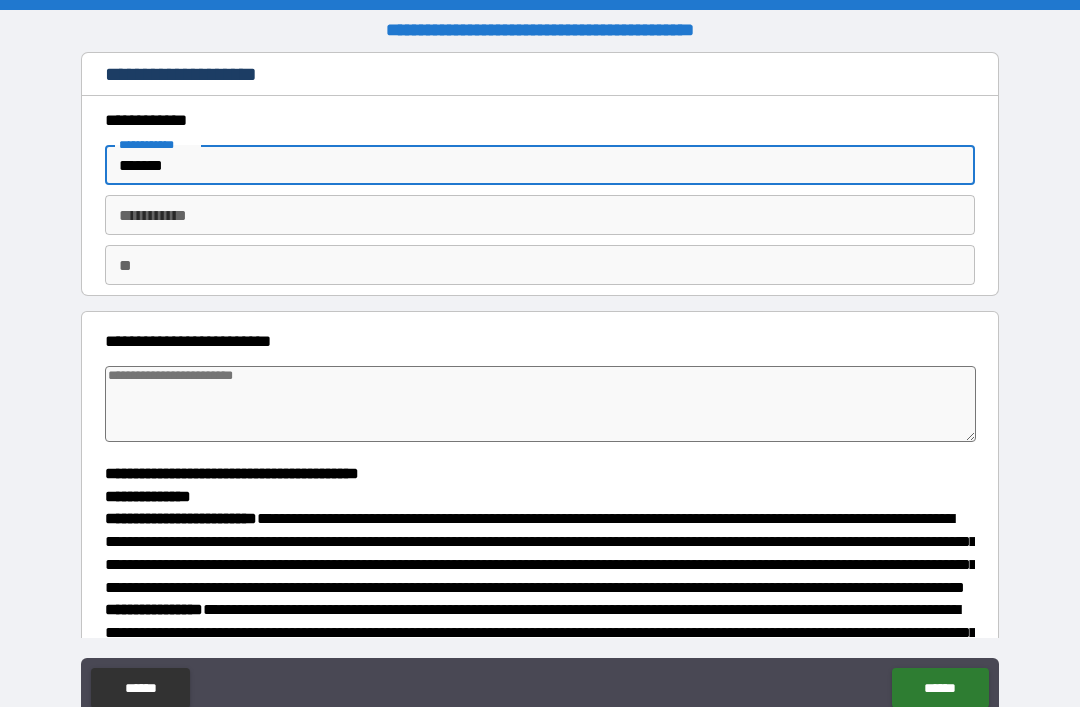 type on "*" 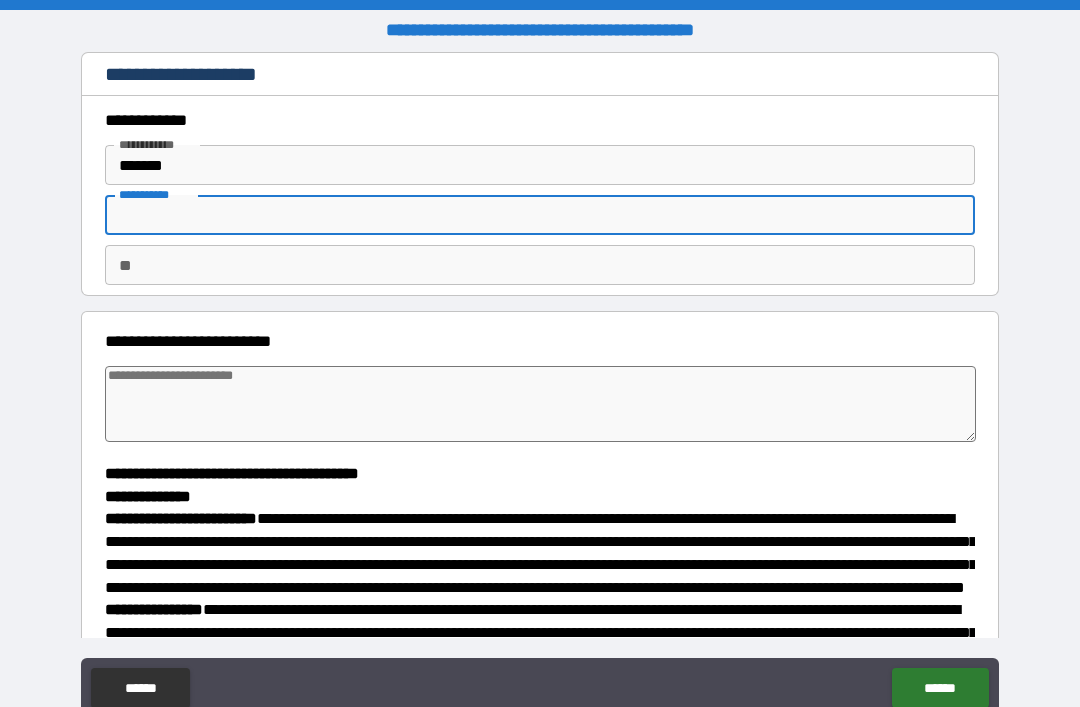 type on "*" 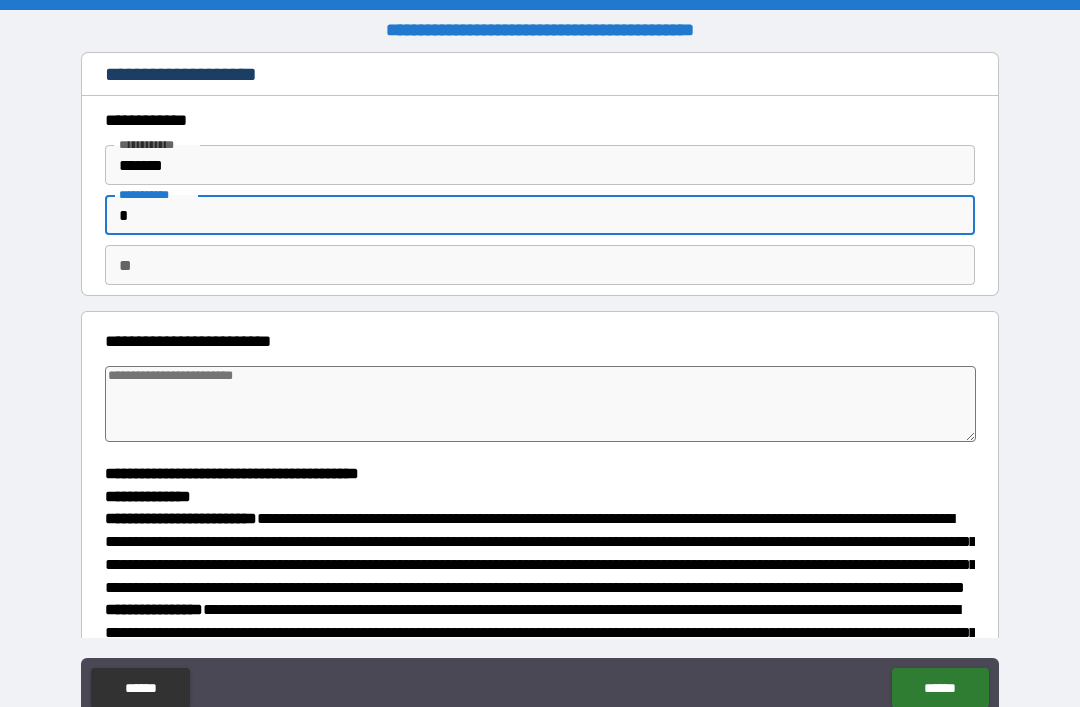 type on "*" 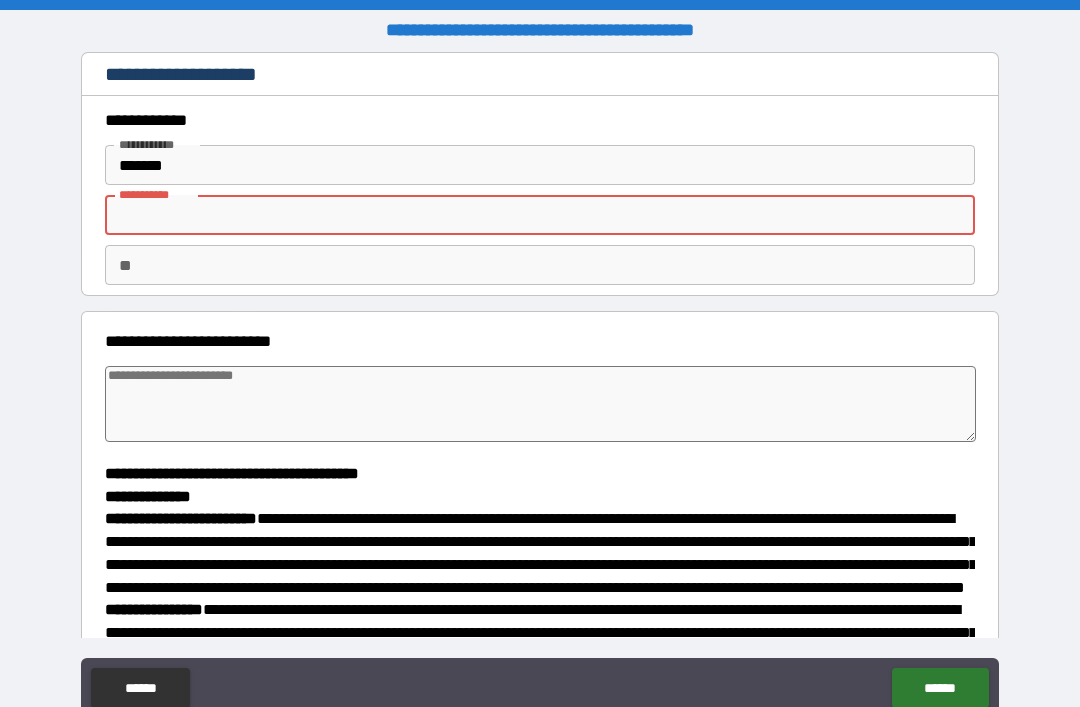 type on "*" 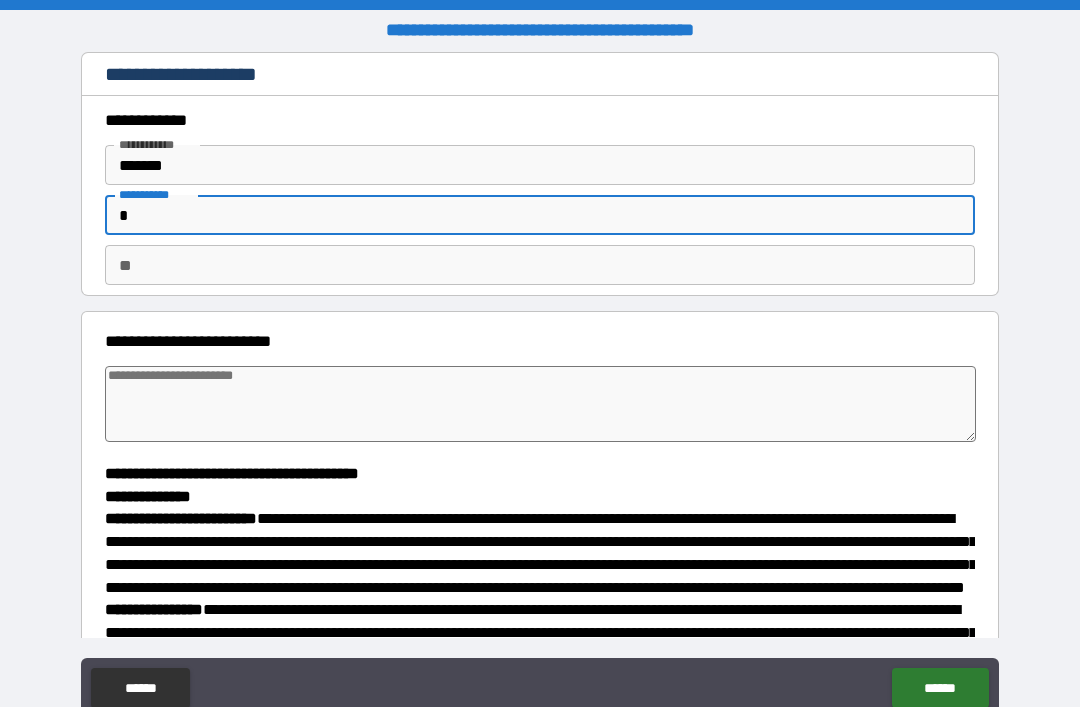 type on "**" 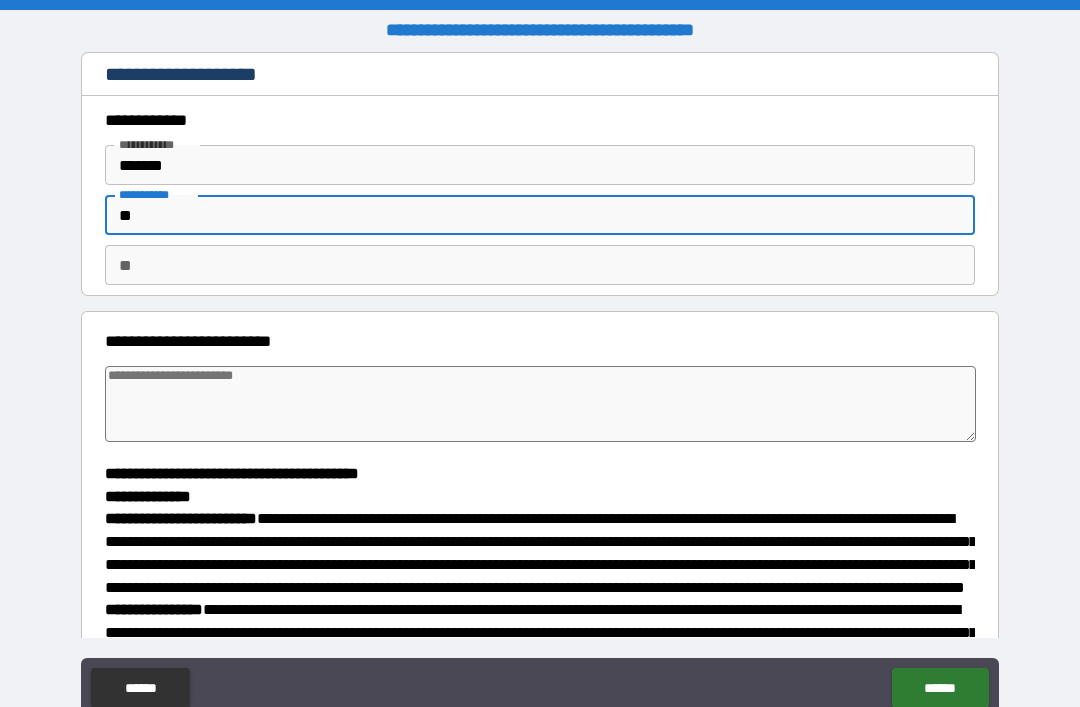 type on "*" 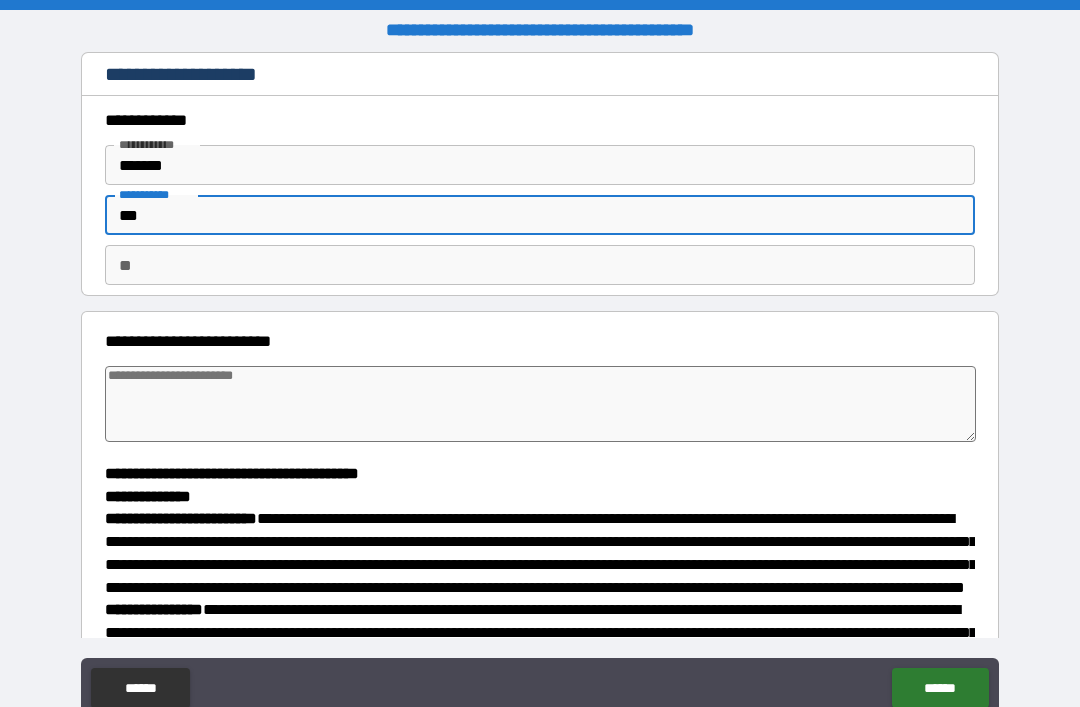 type on "*" 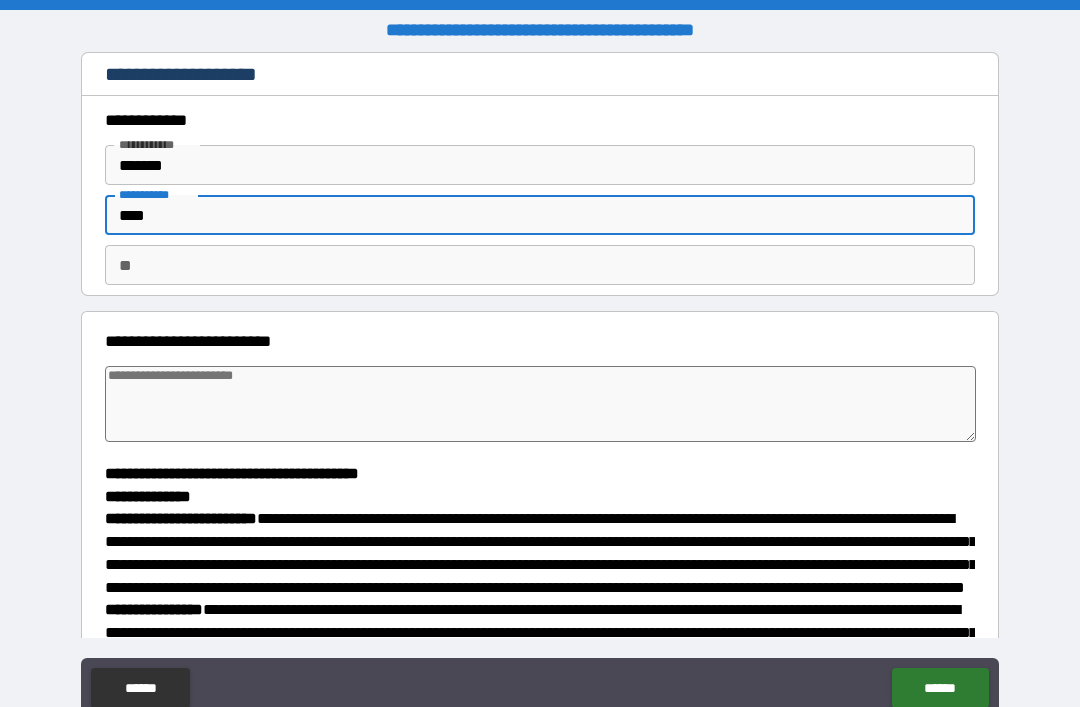 type on "*" 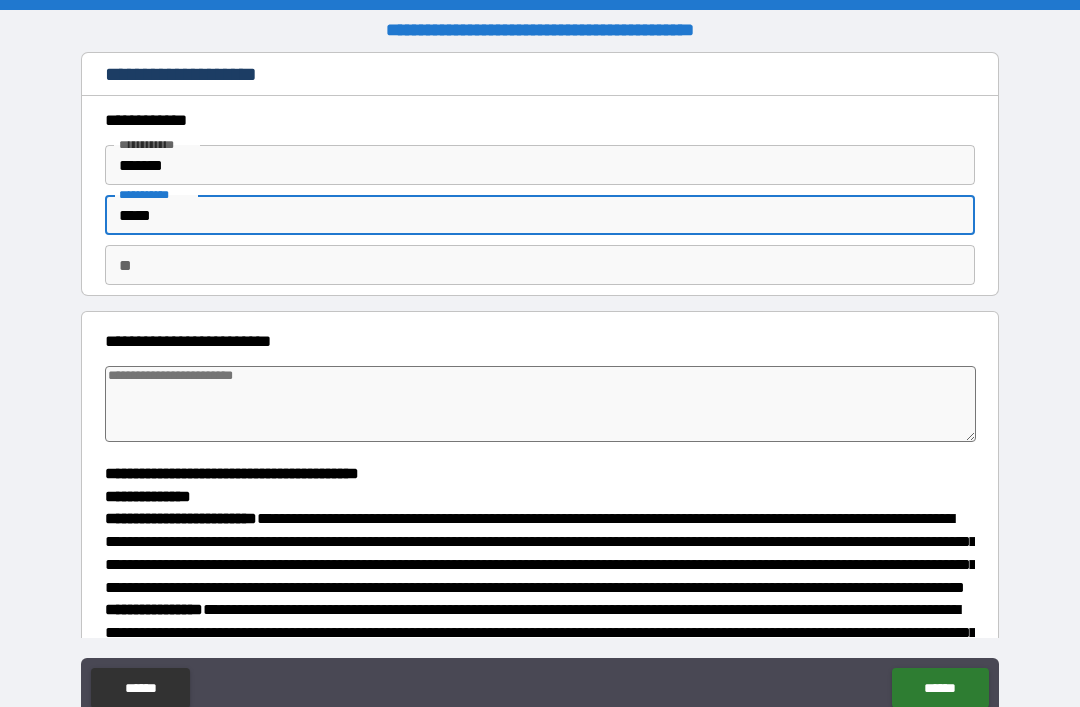 type on "*" 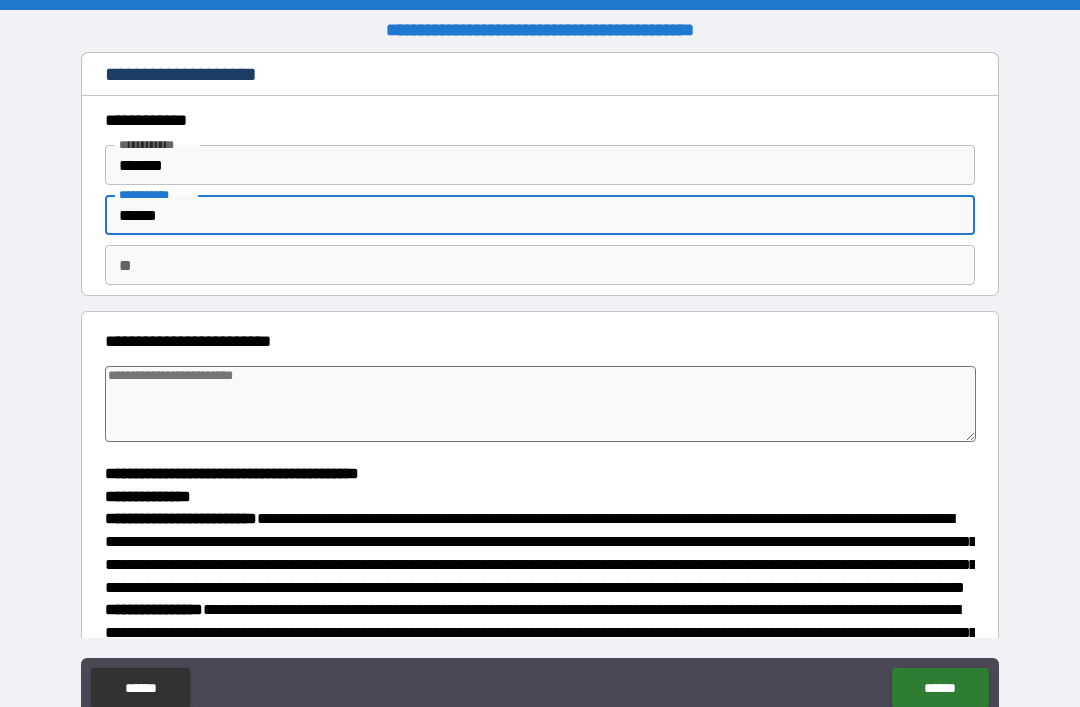 type on "*" 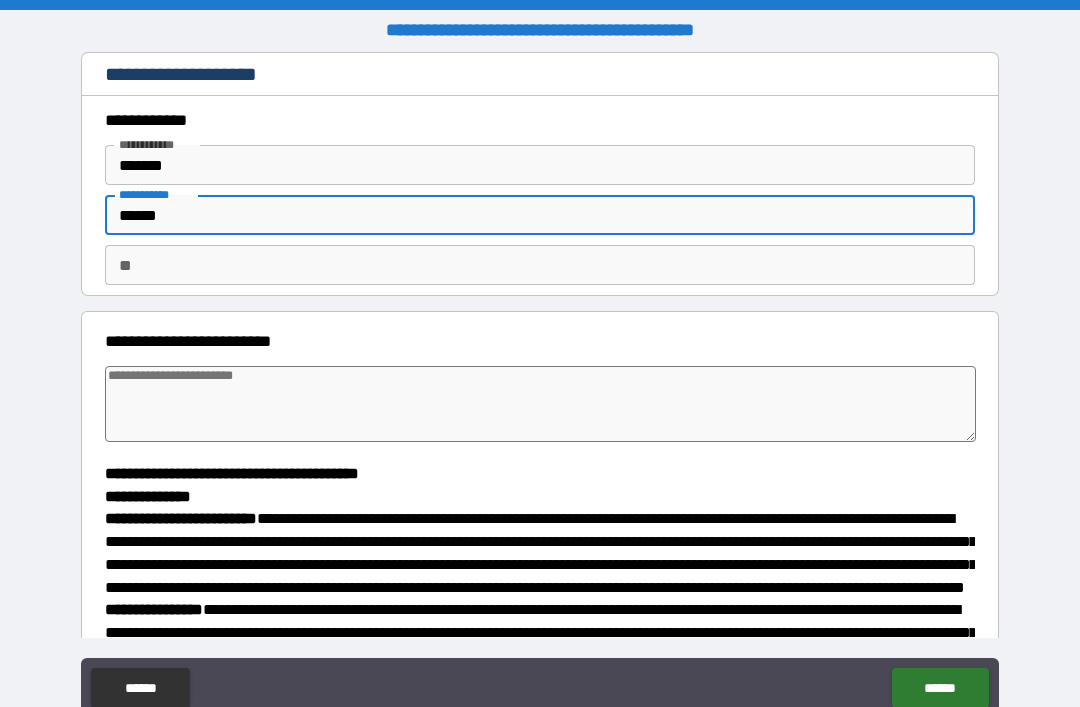 type on "******" 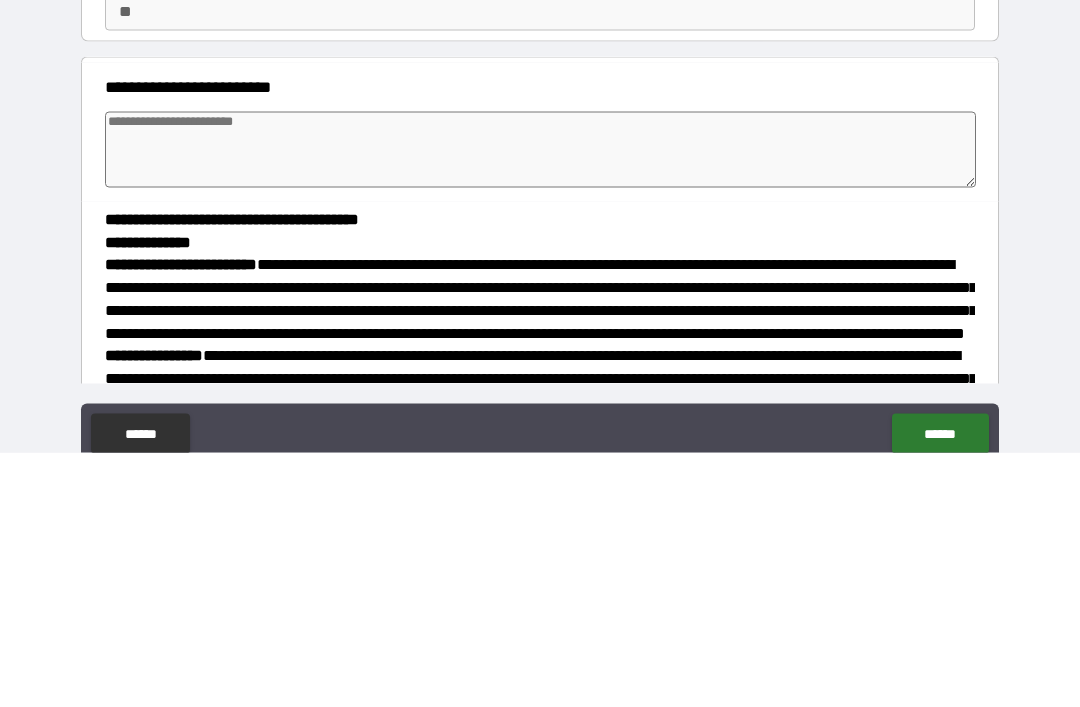 type on "*" 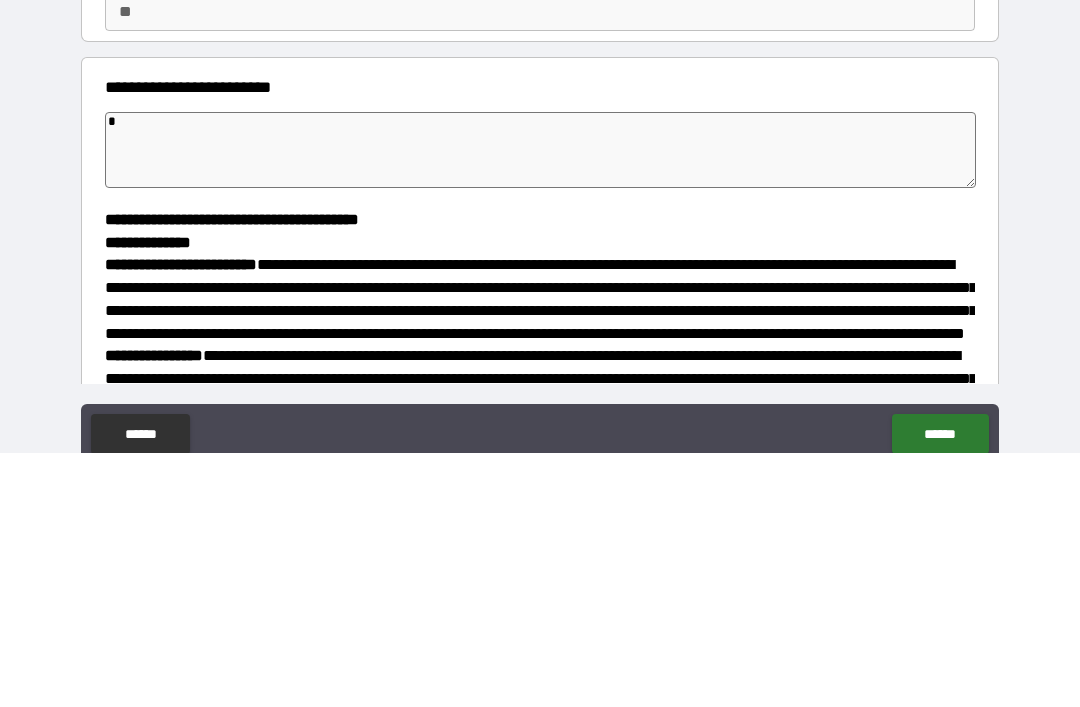 type on "**" 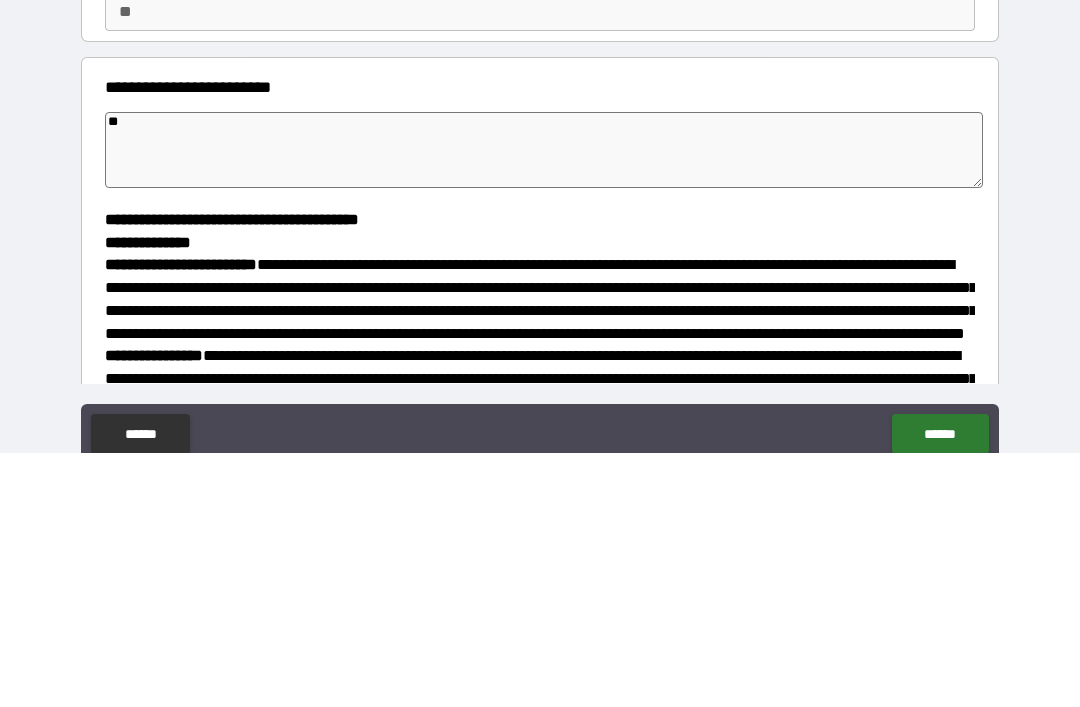 type on "*" 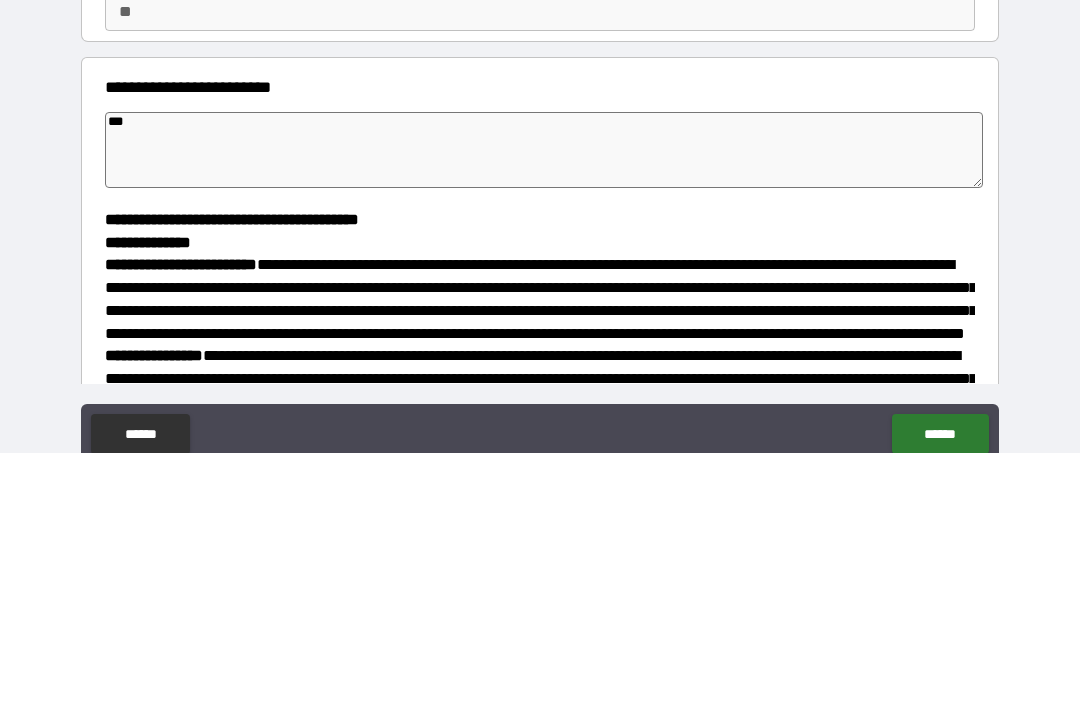 type on "*" 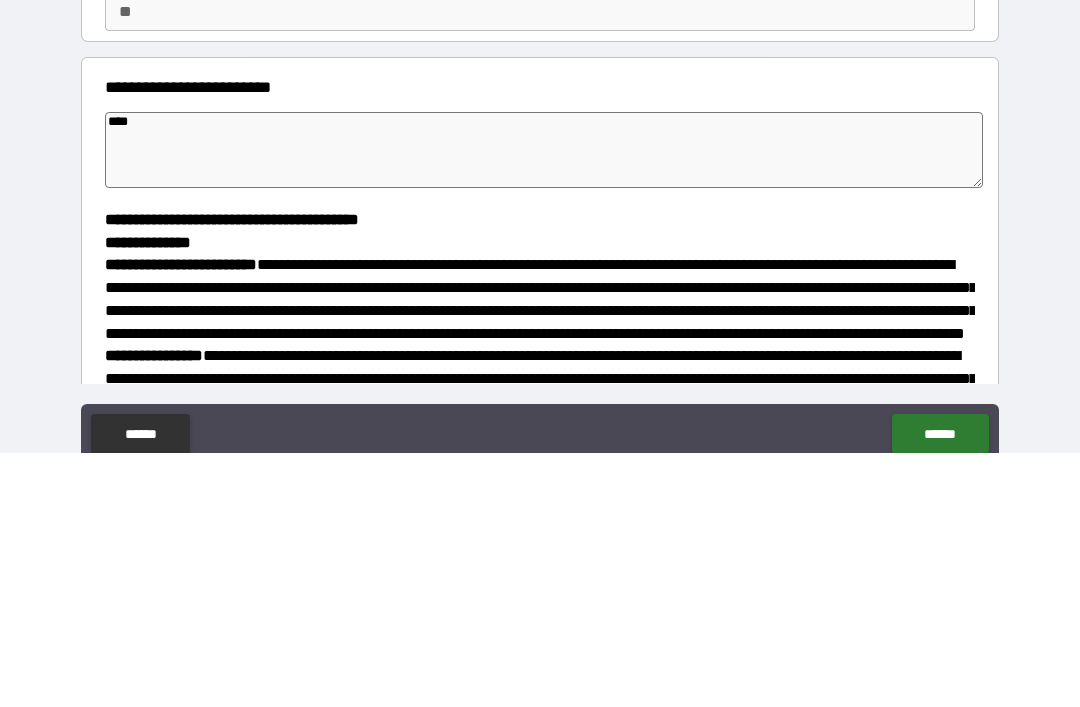 type on "*" 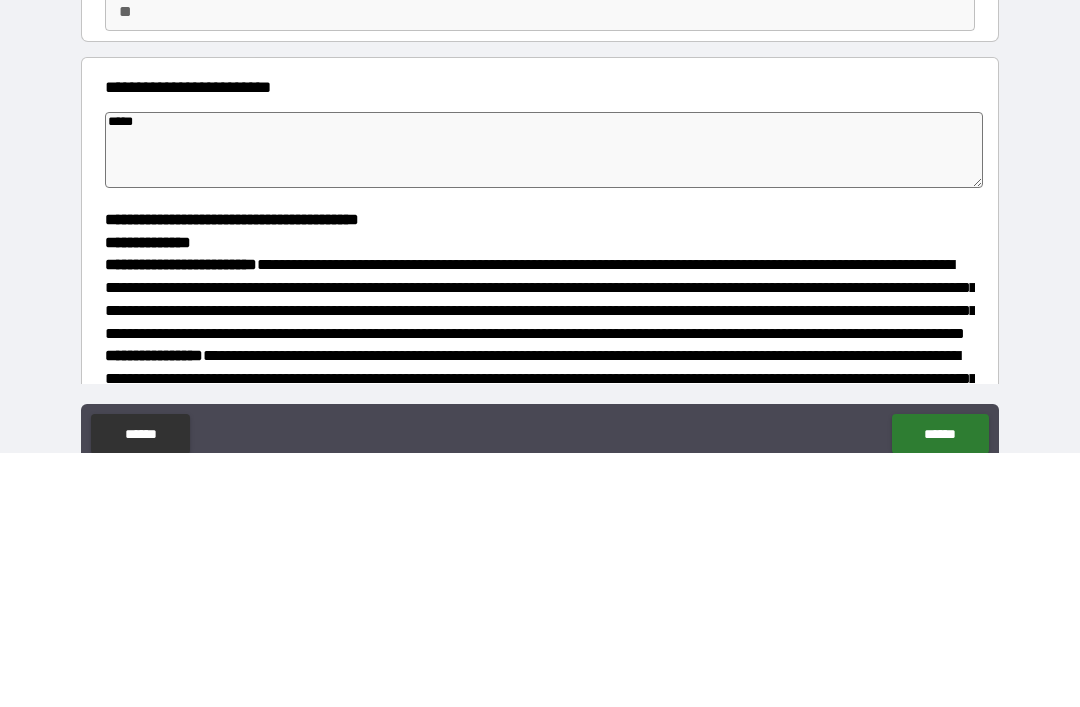 type on "*" 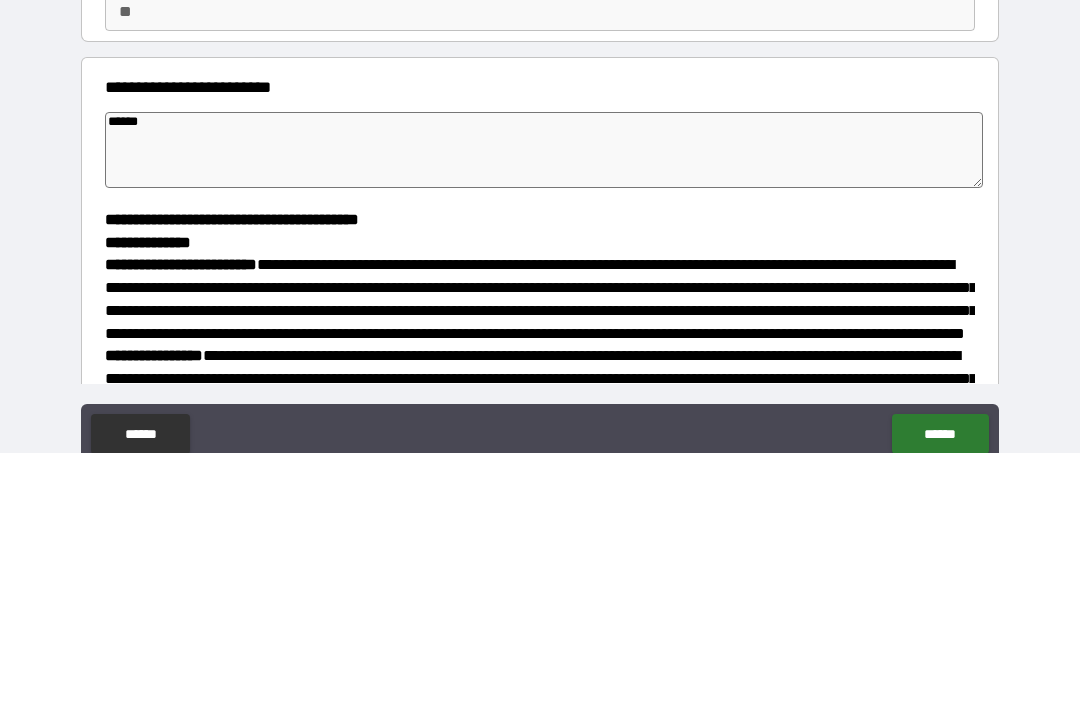 type on "*" 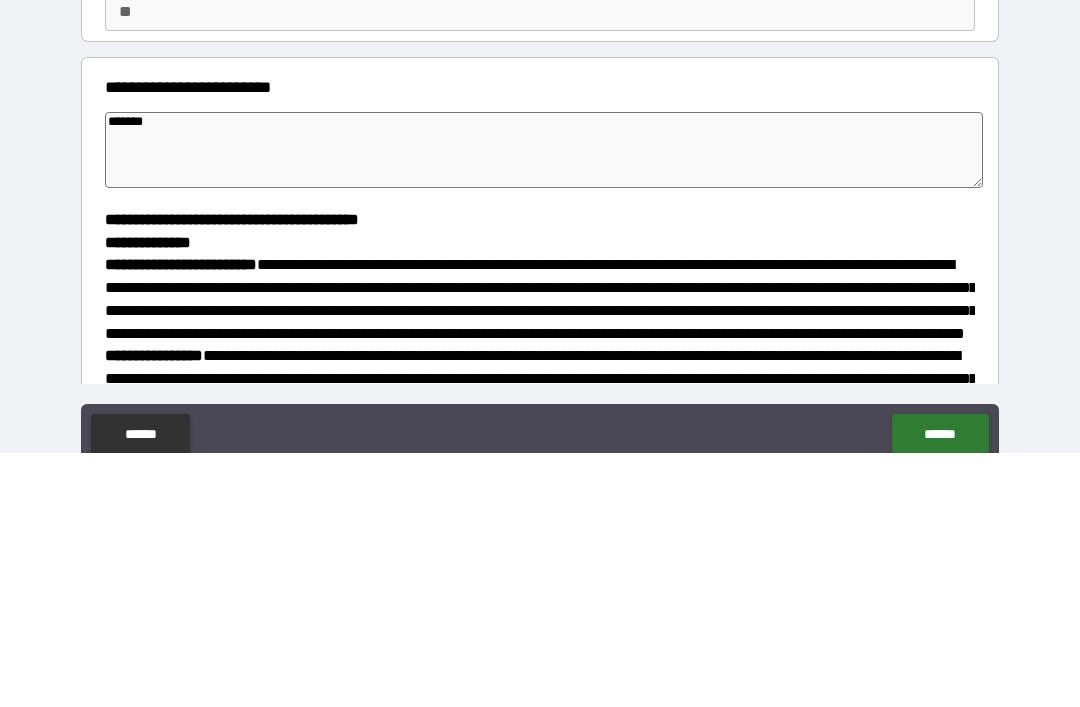 type on "*" 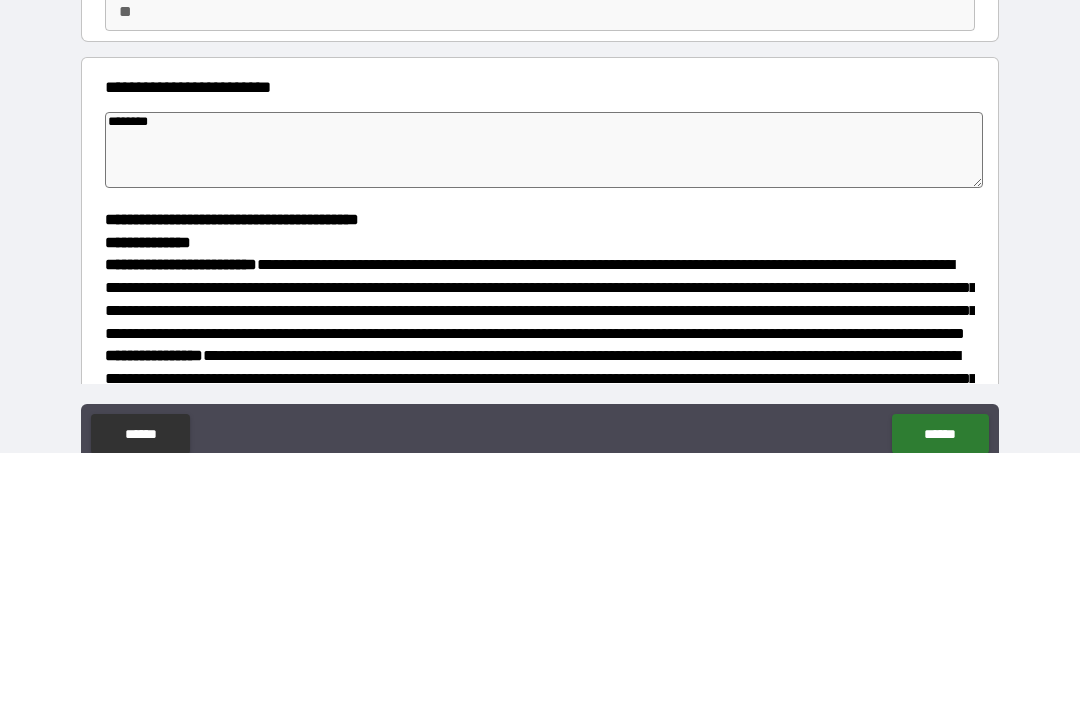 type on "*********" 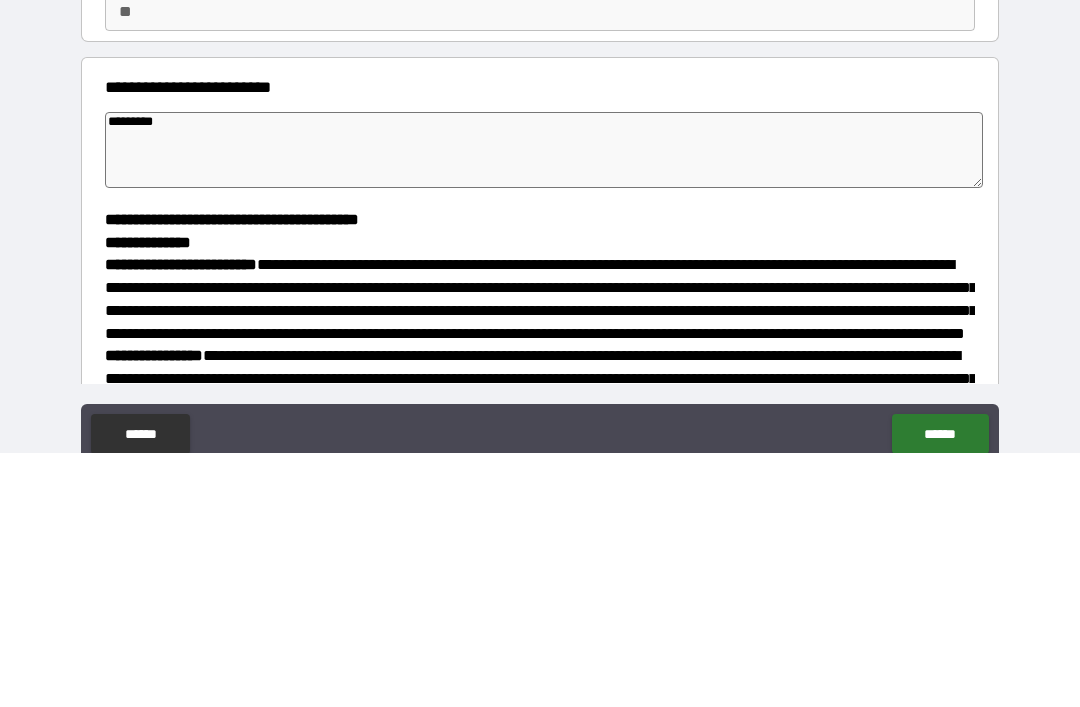 type on "**********" 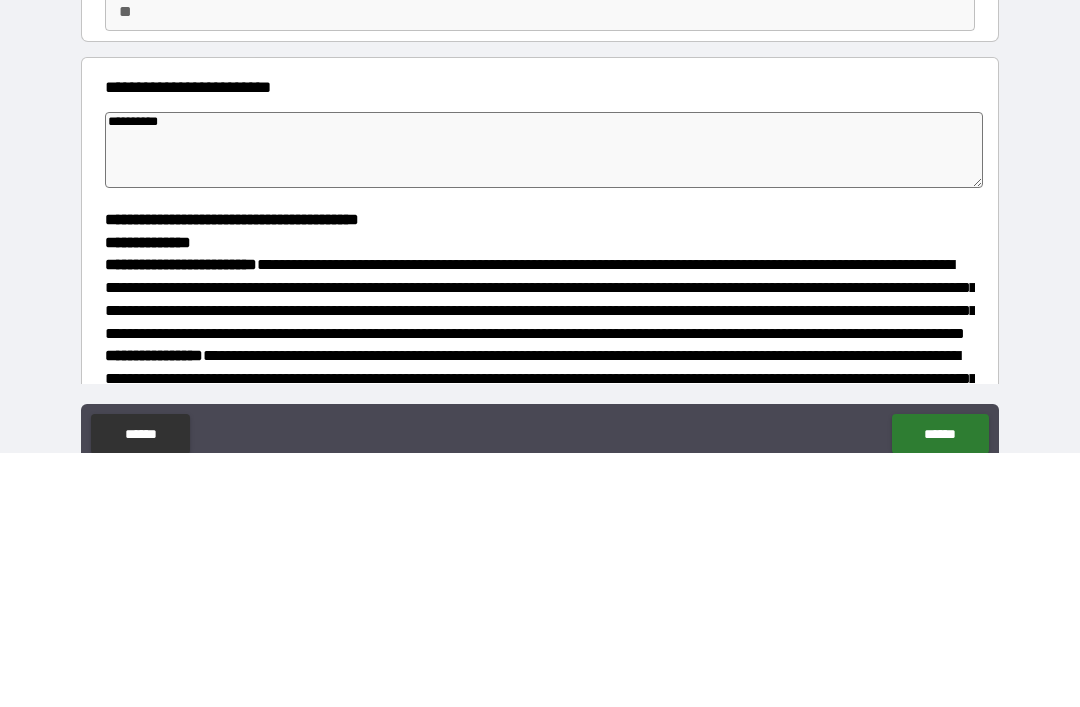 type on "*" 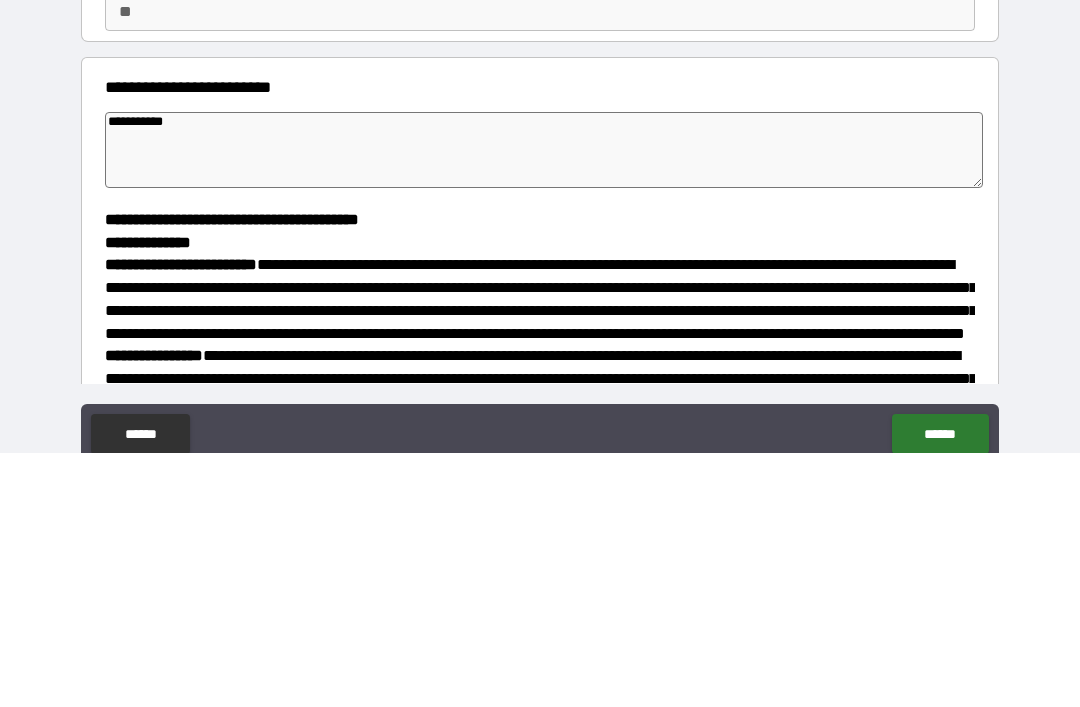 type on "*" 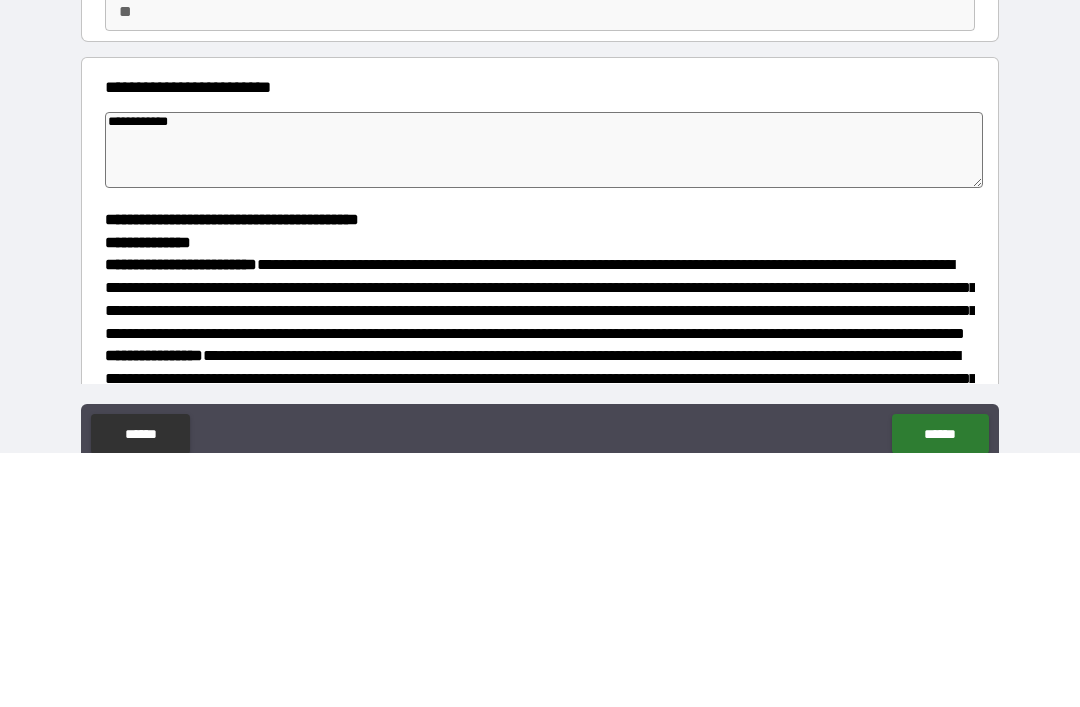type on "*" 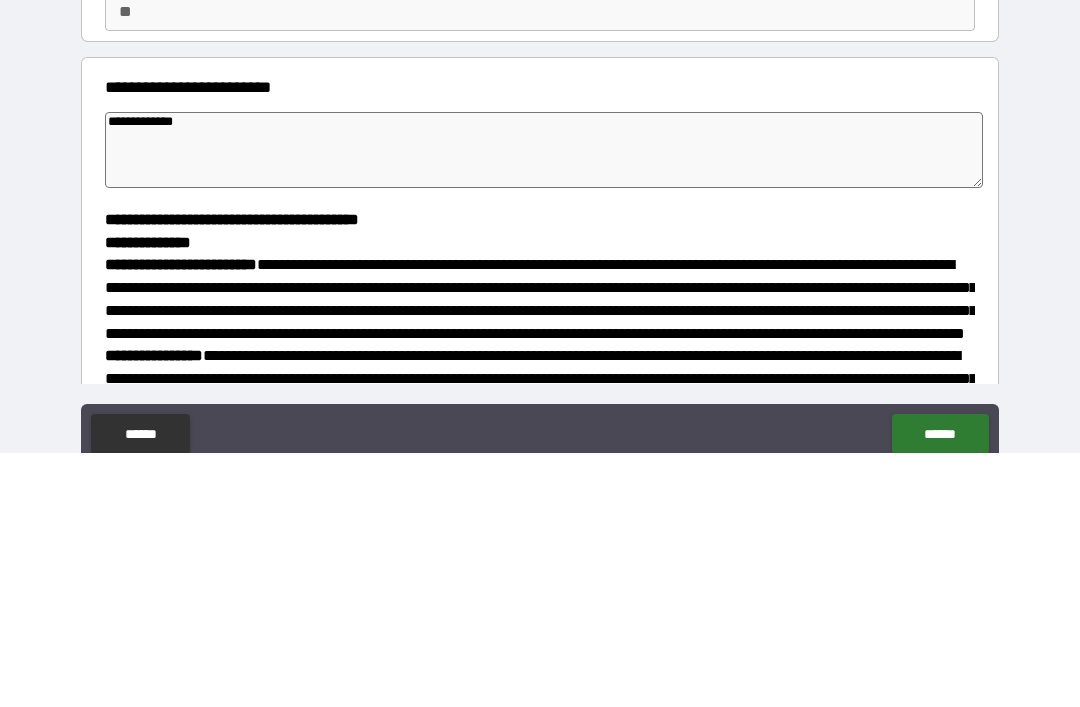type on "*" 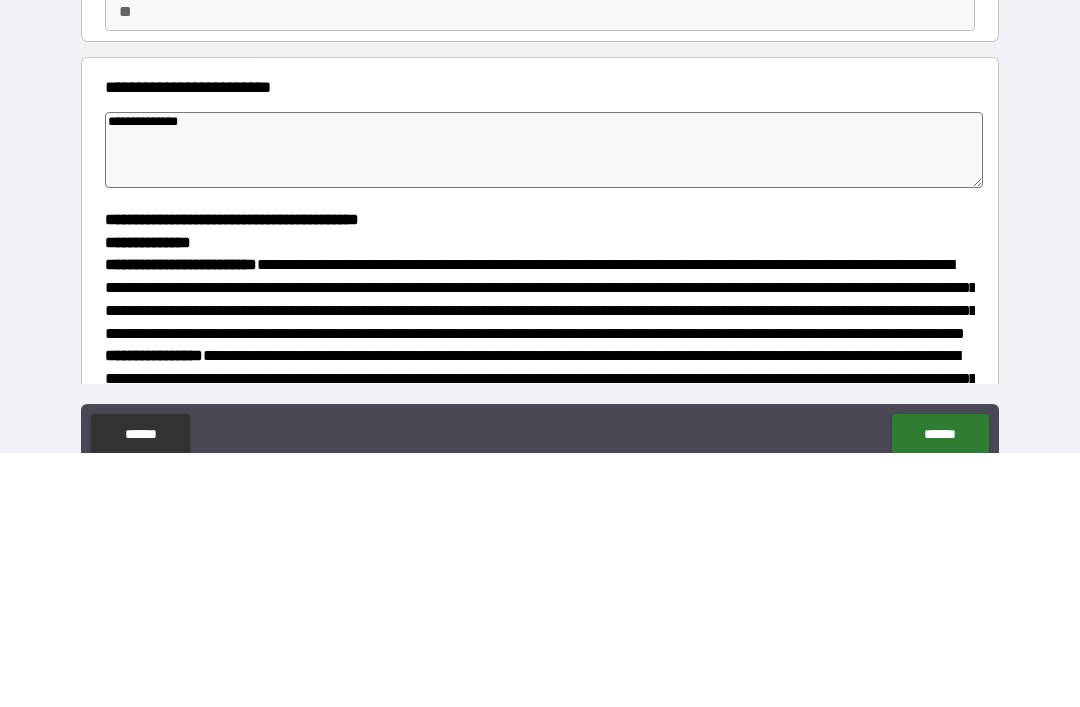 type on "*" 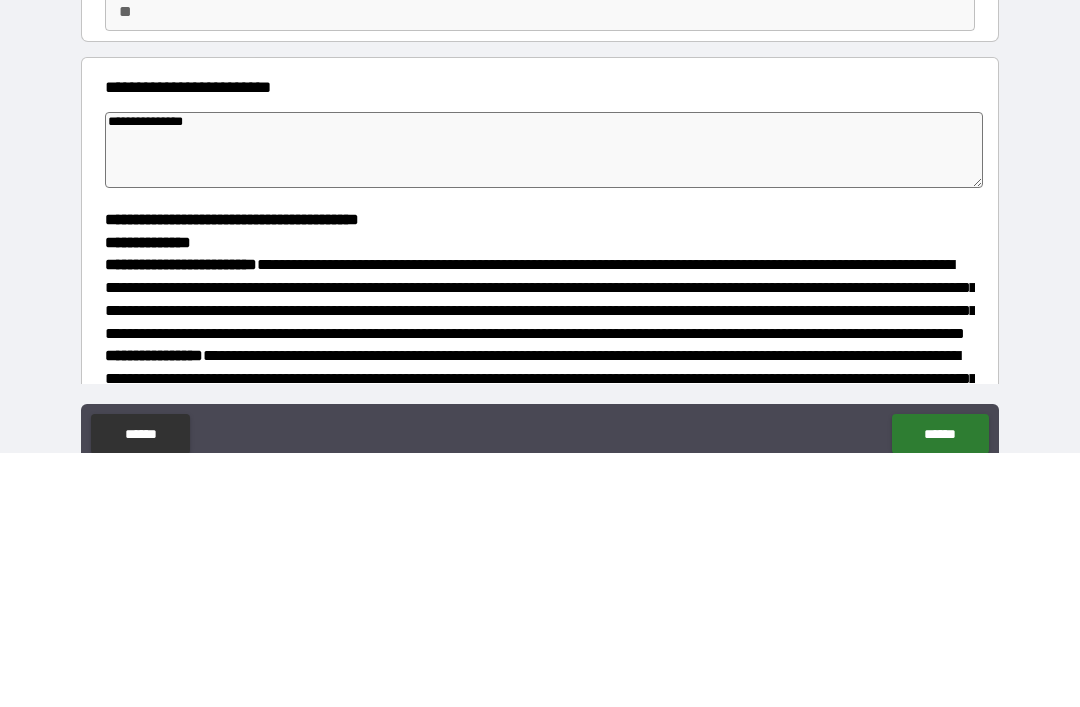type on "*" 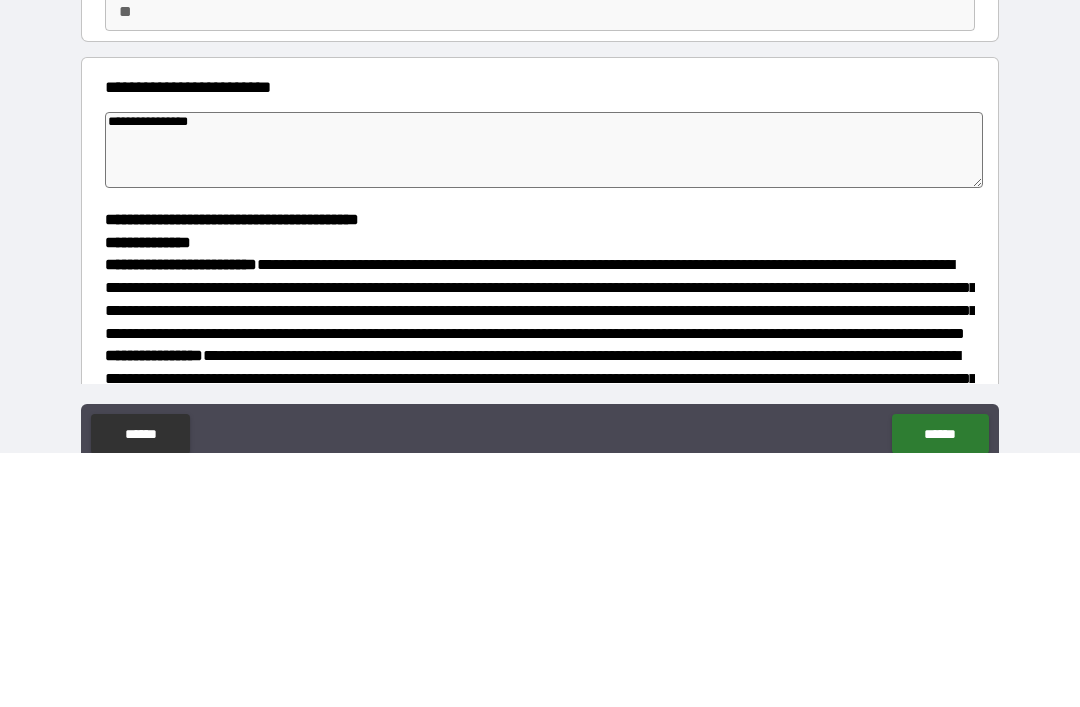 type on "*" 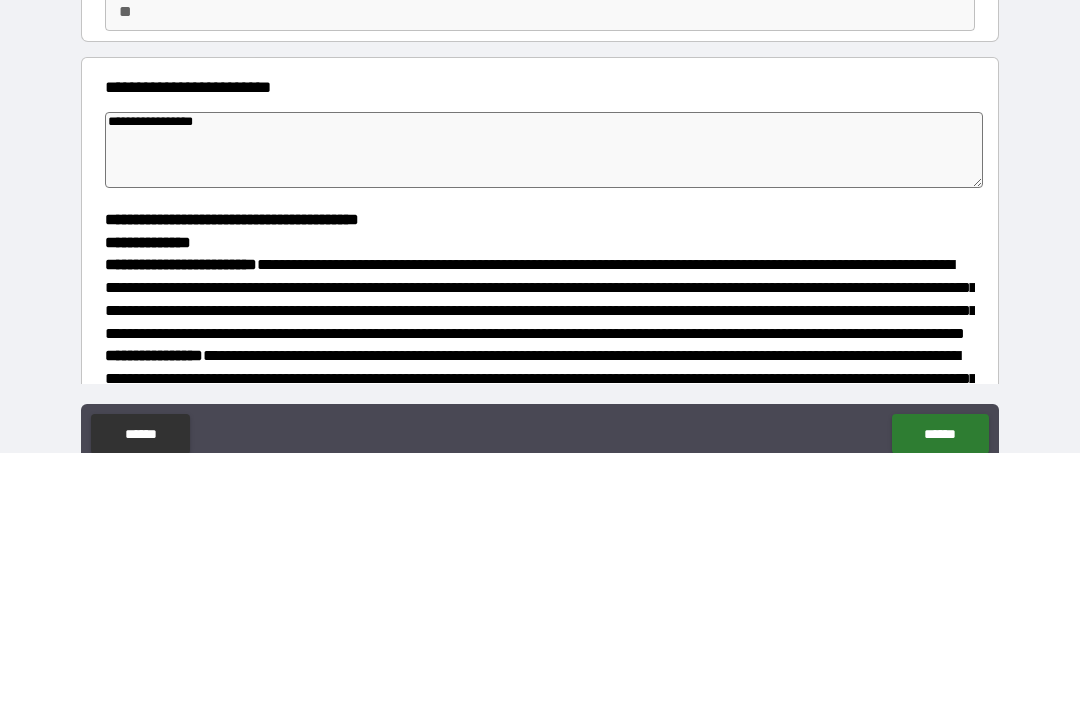 type on "*" 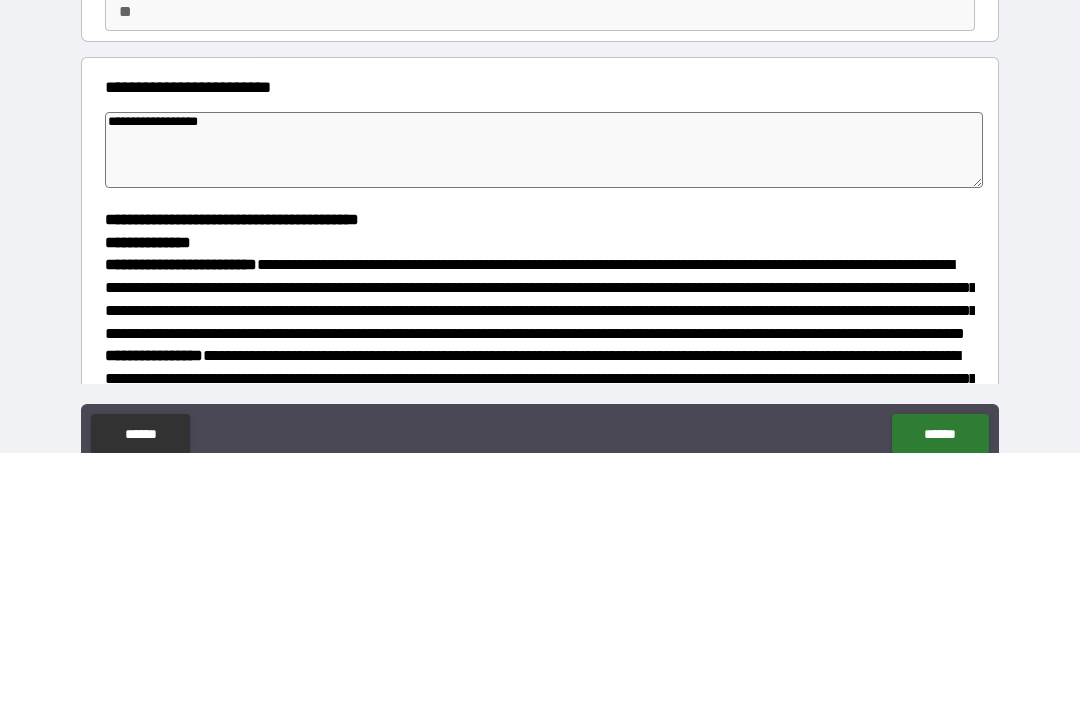 type on "**********" 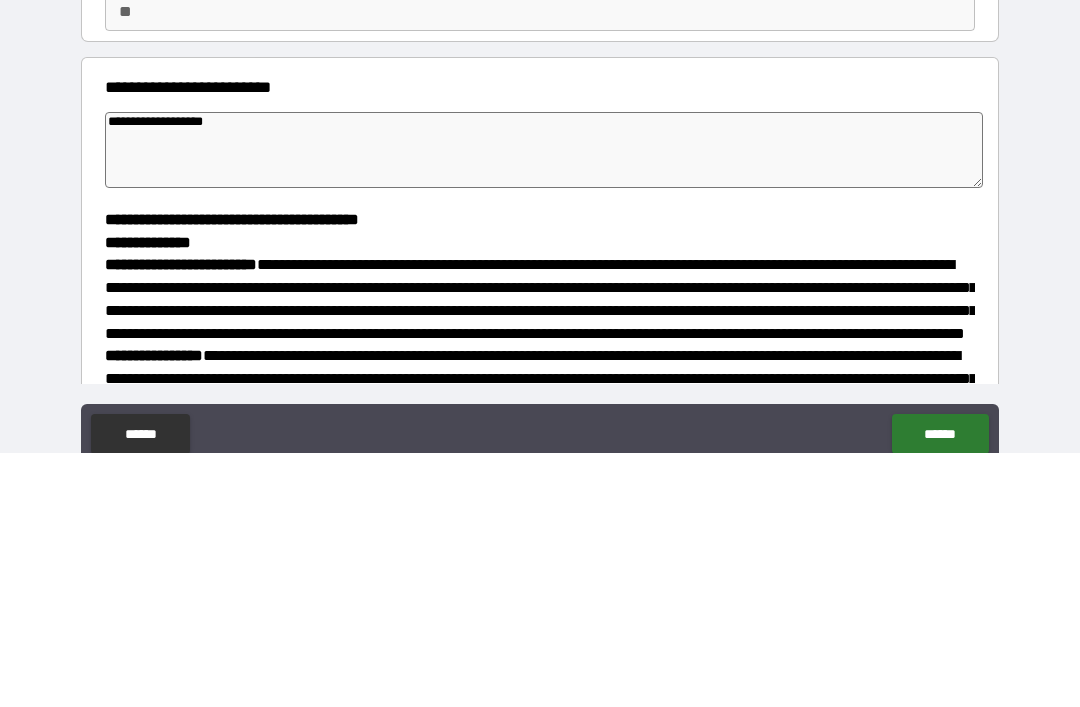 type on "*" 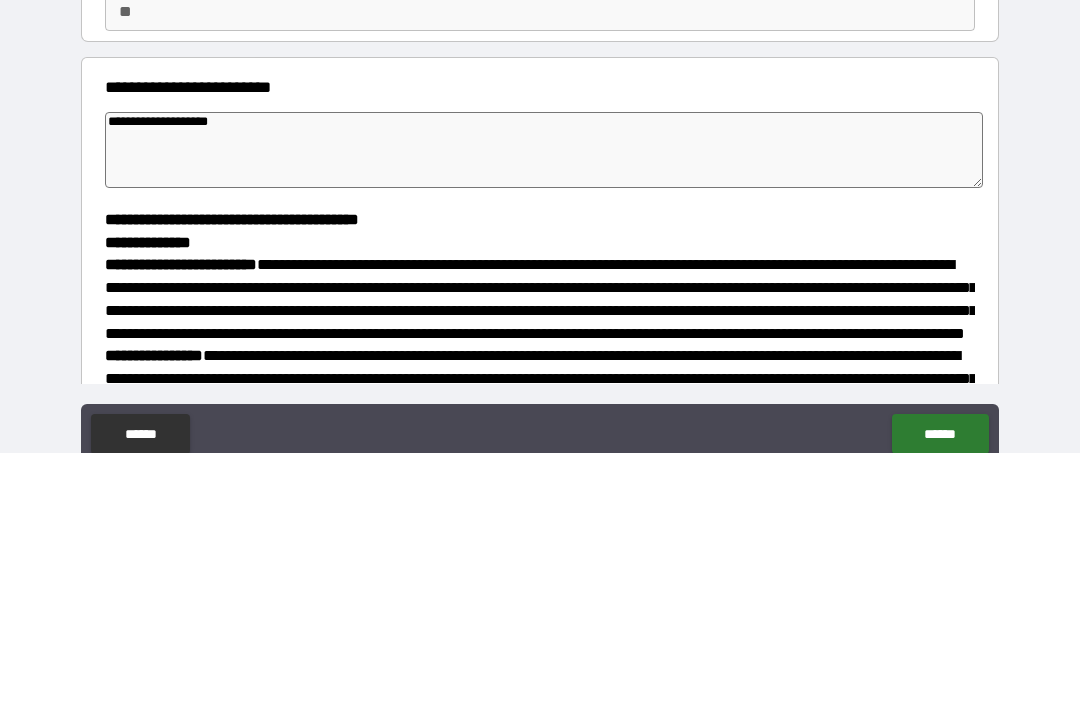 type on "*" 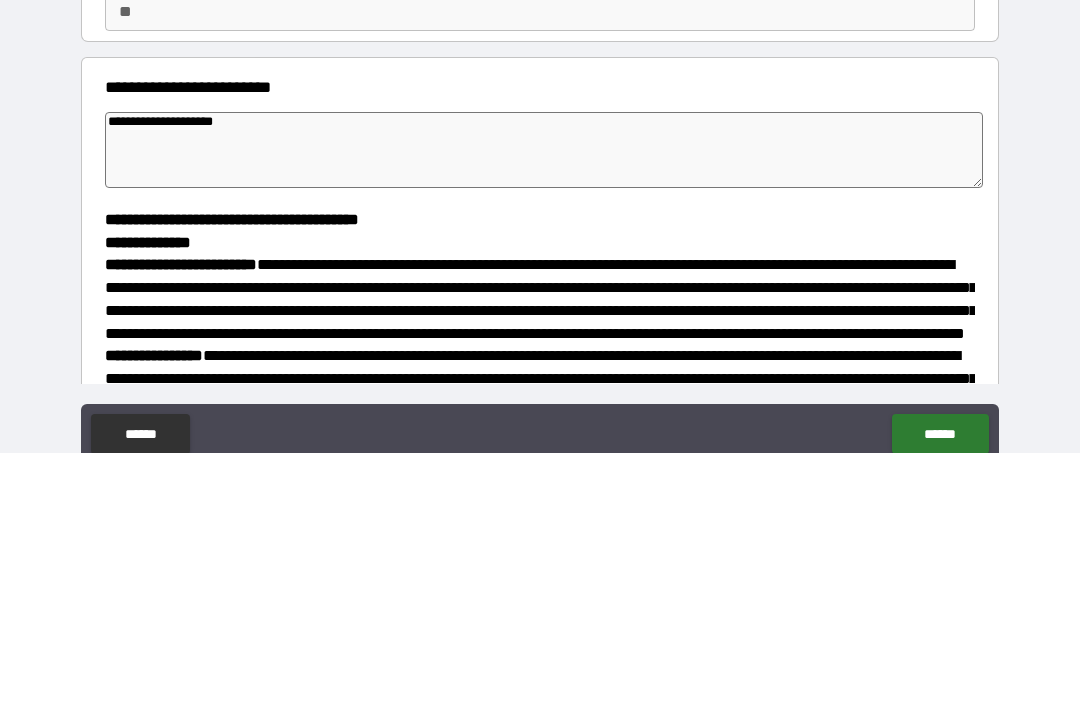 type on "*" 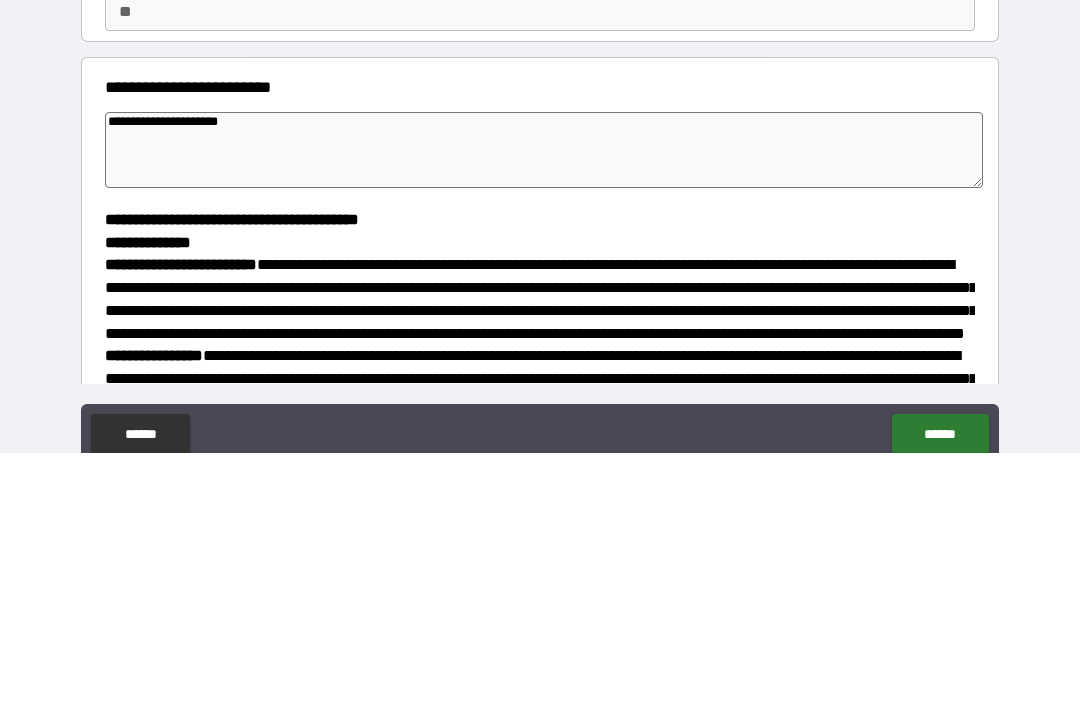 type on "**********" 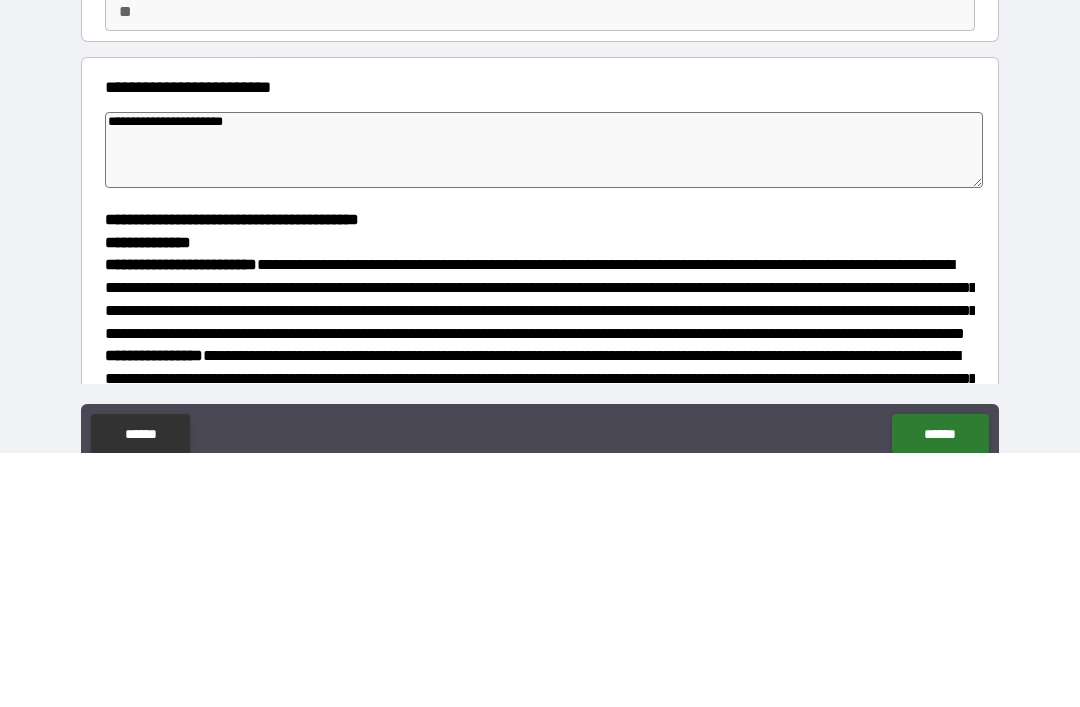 type on "*" 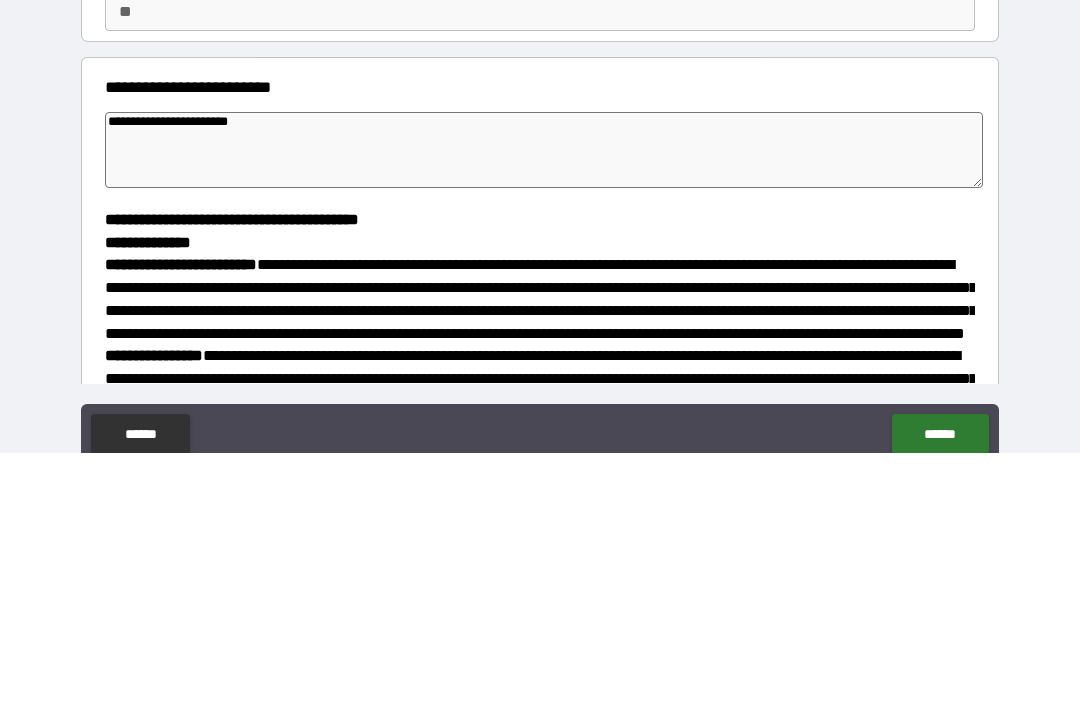 type on "*" 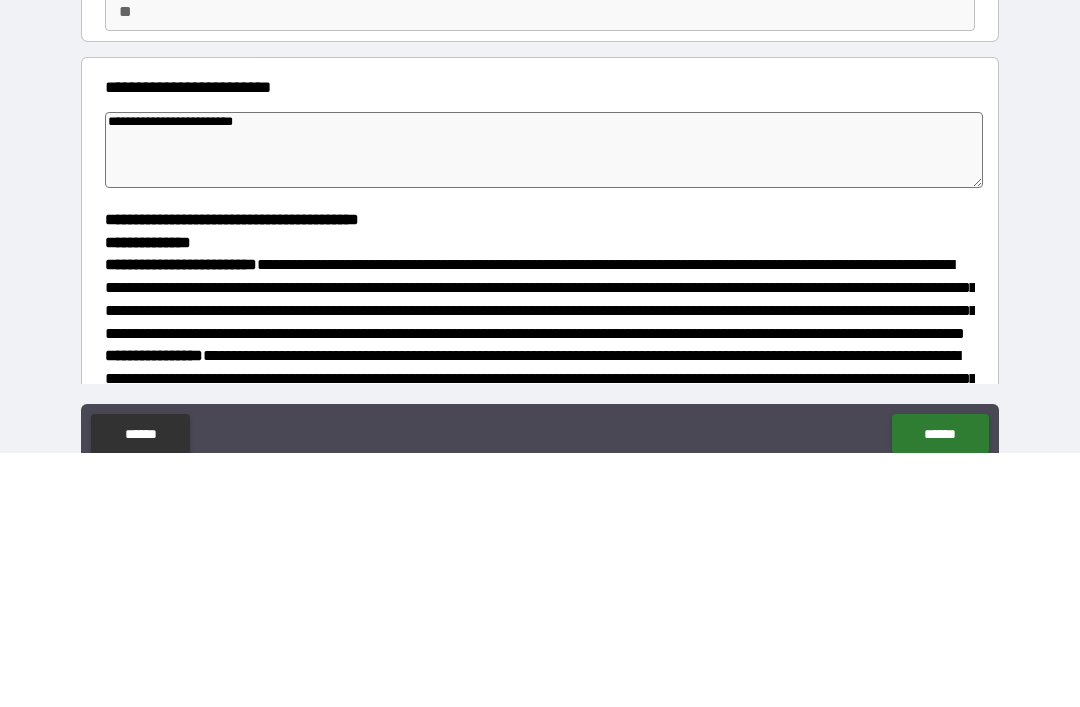 type on "*" 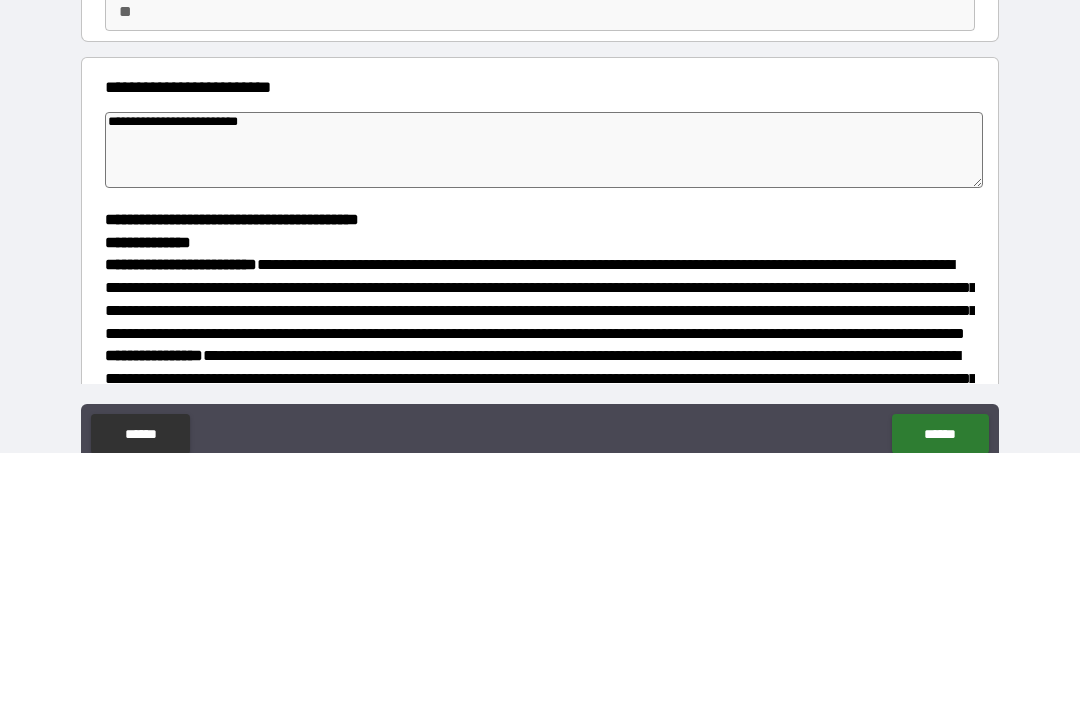 type on "*" 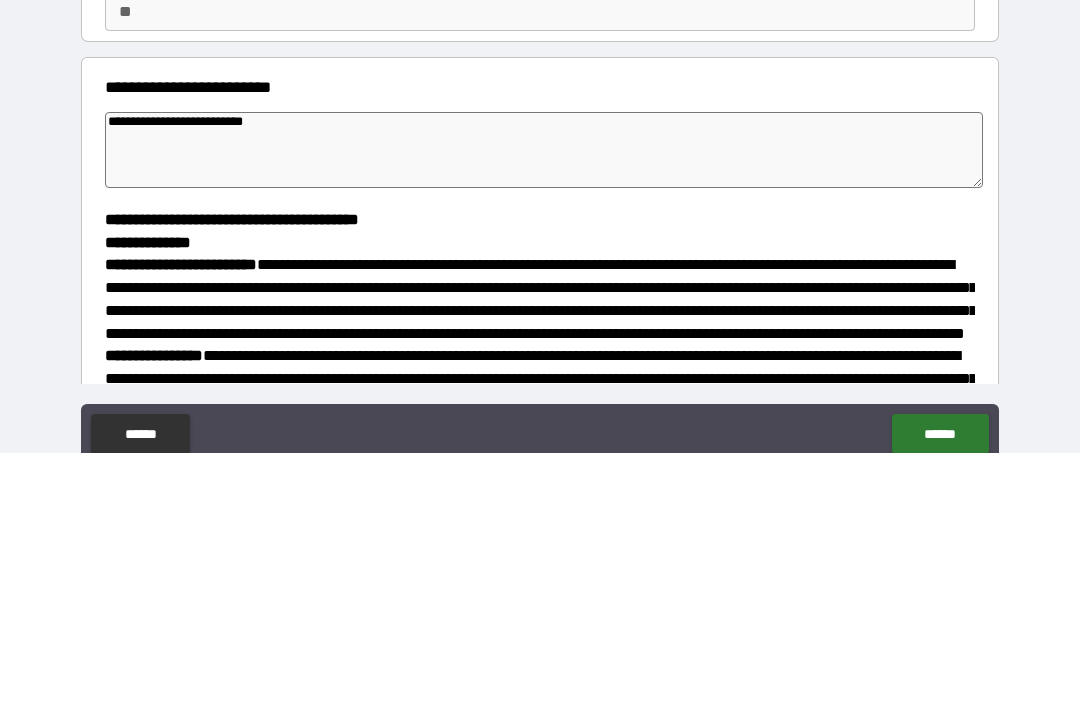 type on "*" 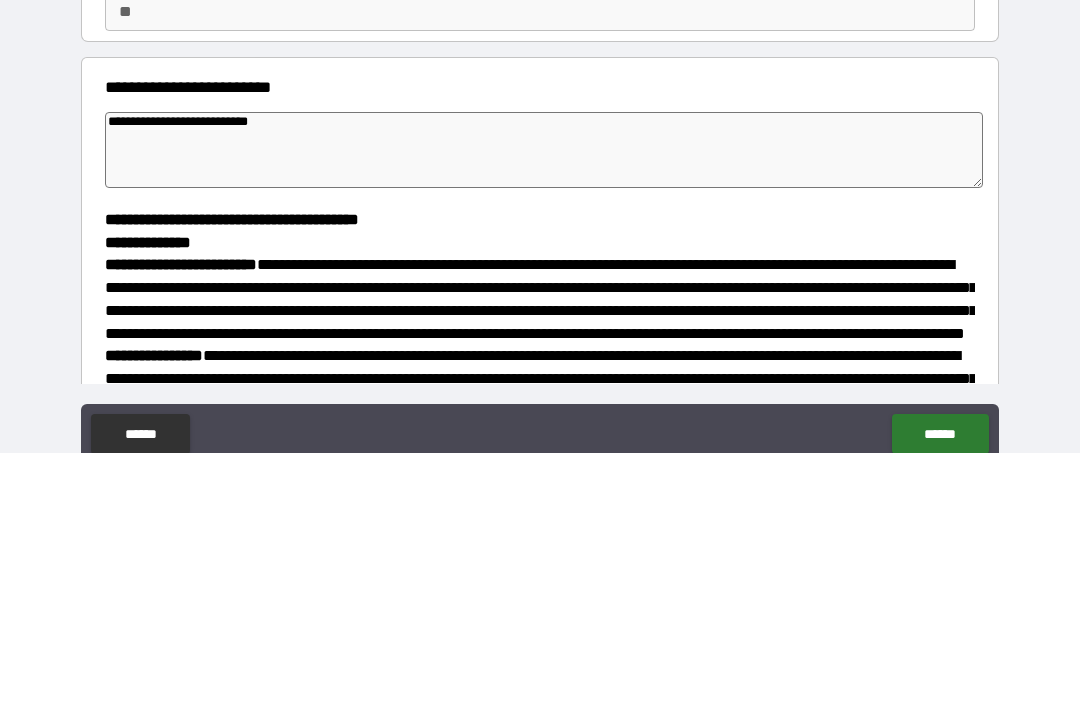 type on "*" 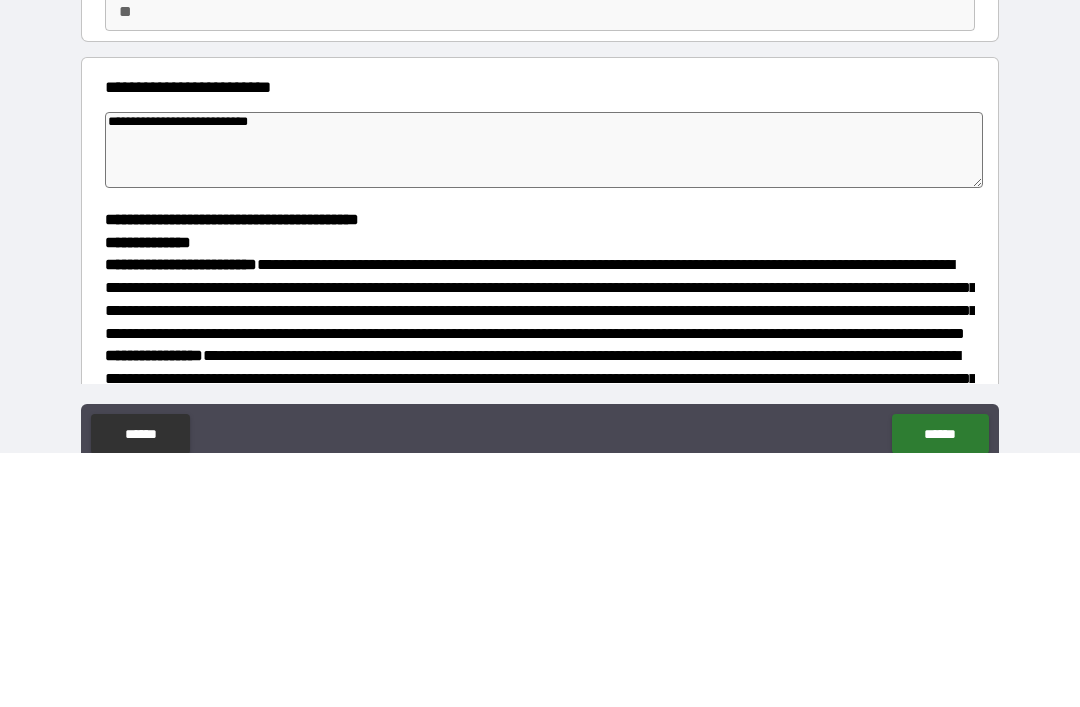 type on "**********" 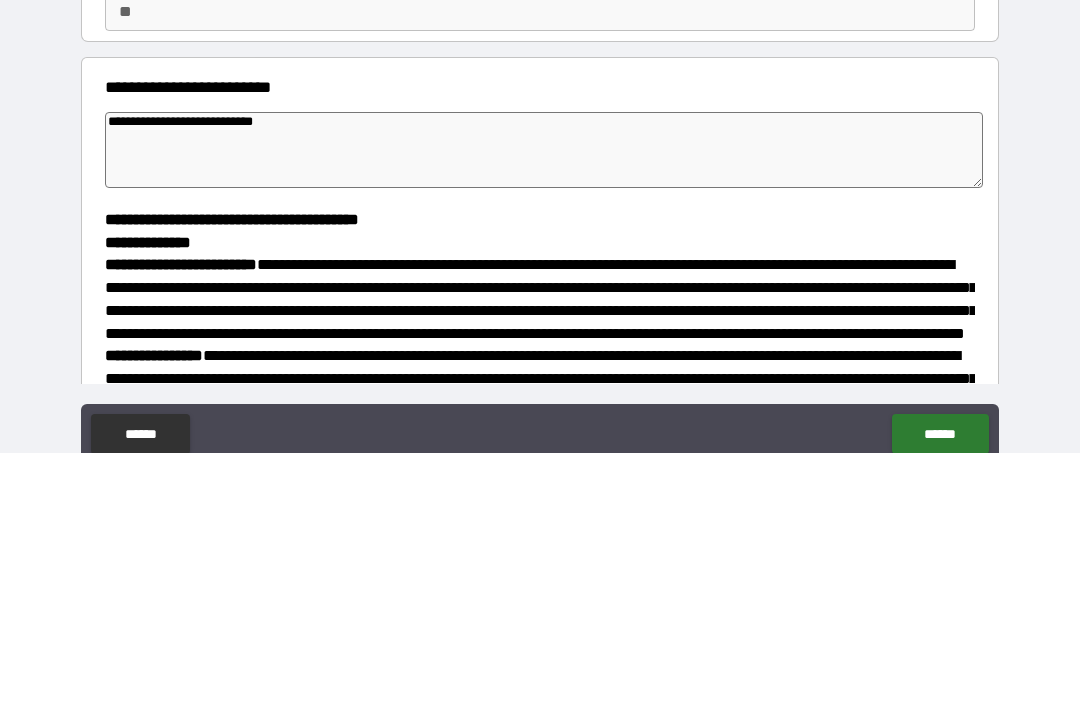 type on "*" 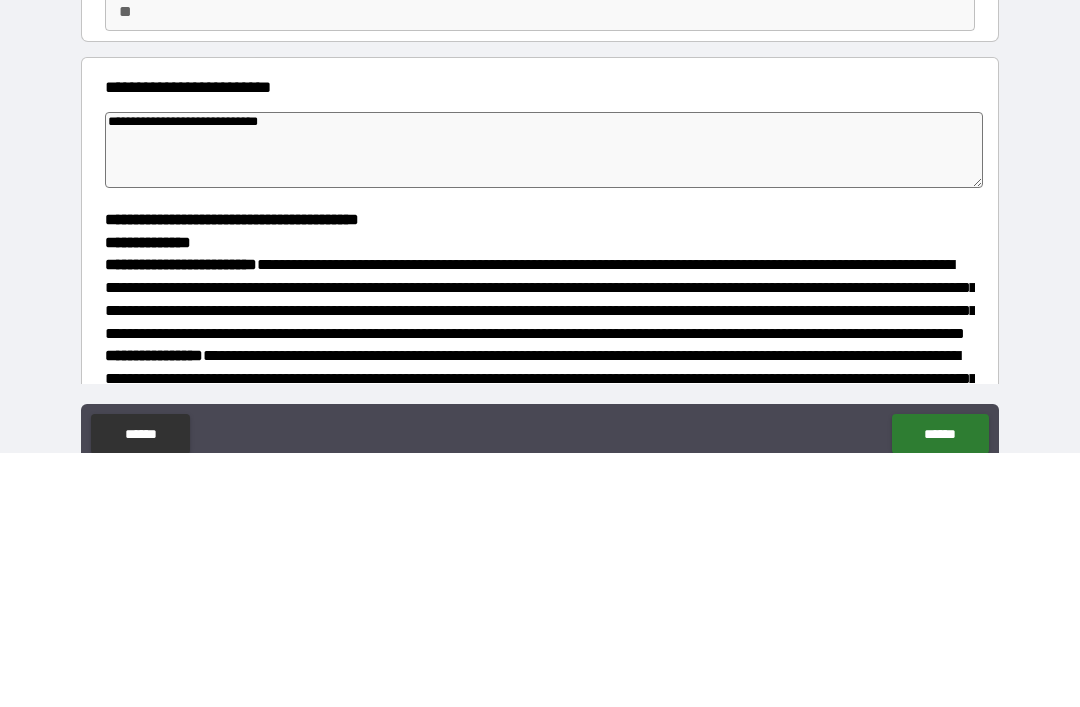 type on "*" 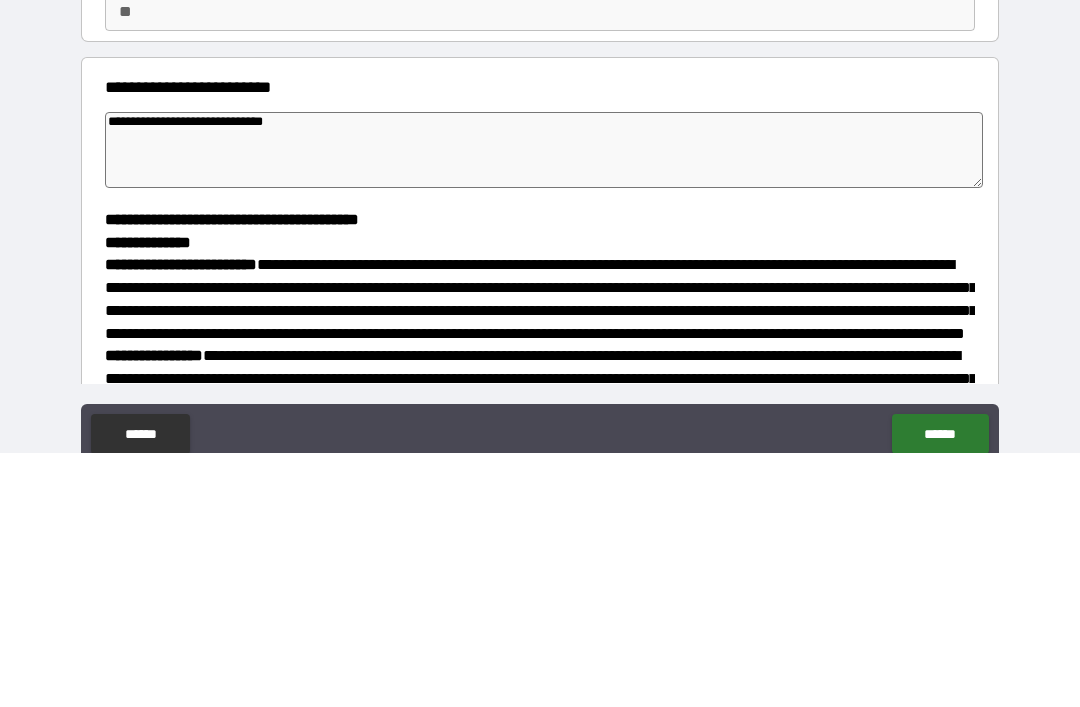 type on "*" 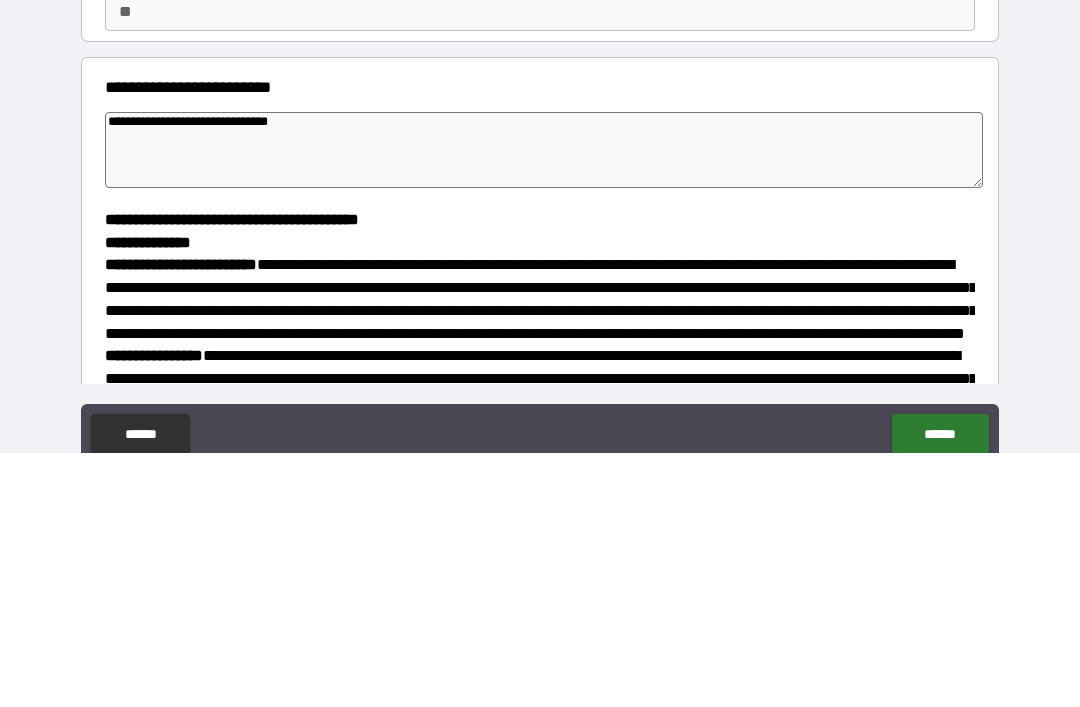 type on "*" 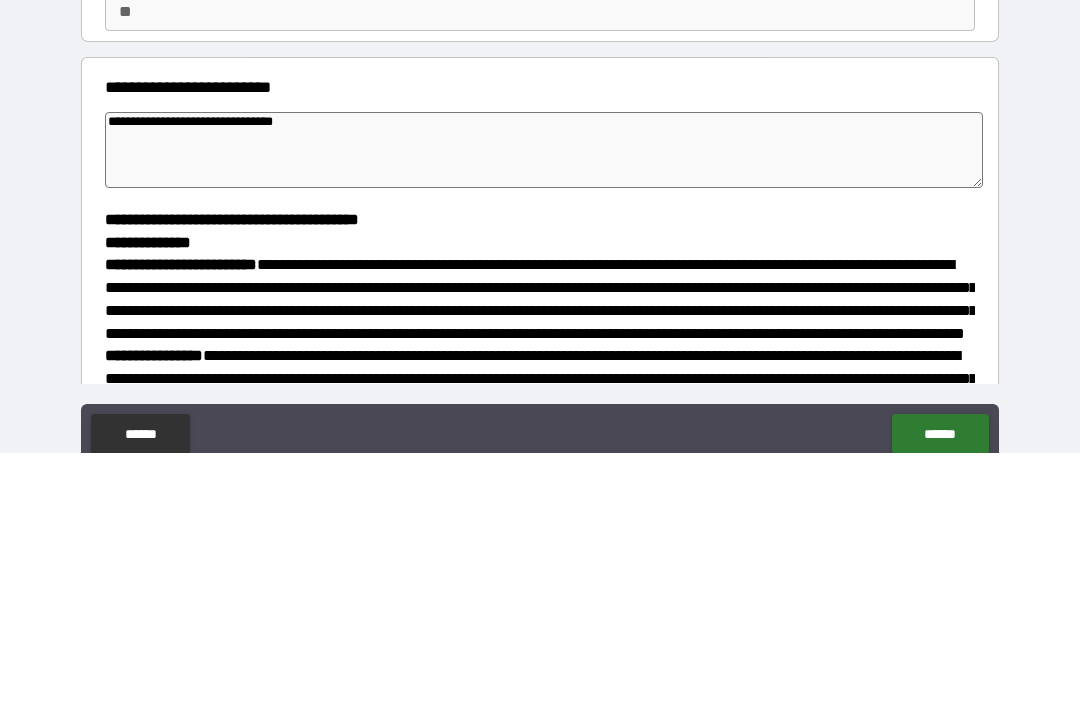 type on "*" 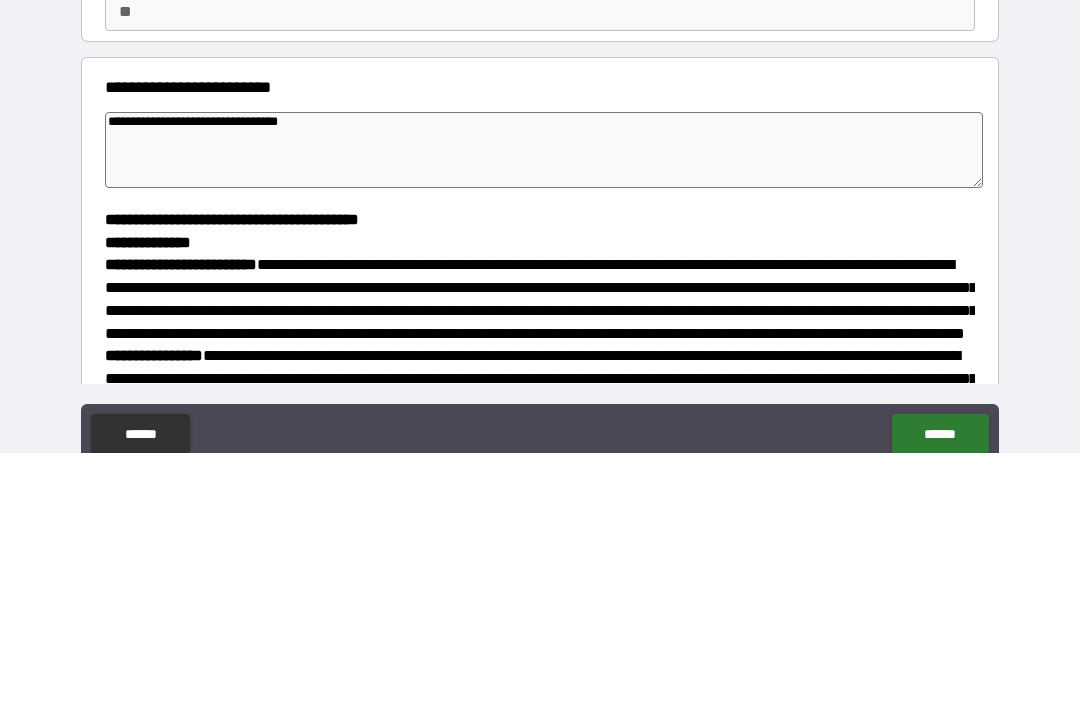 type on "*" 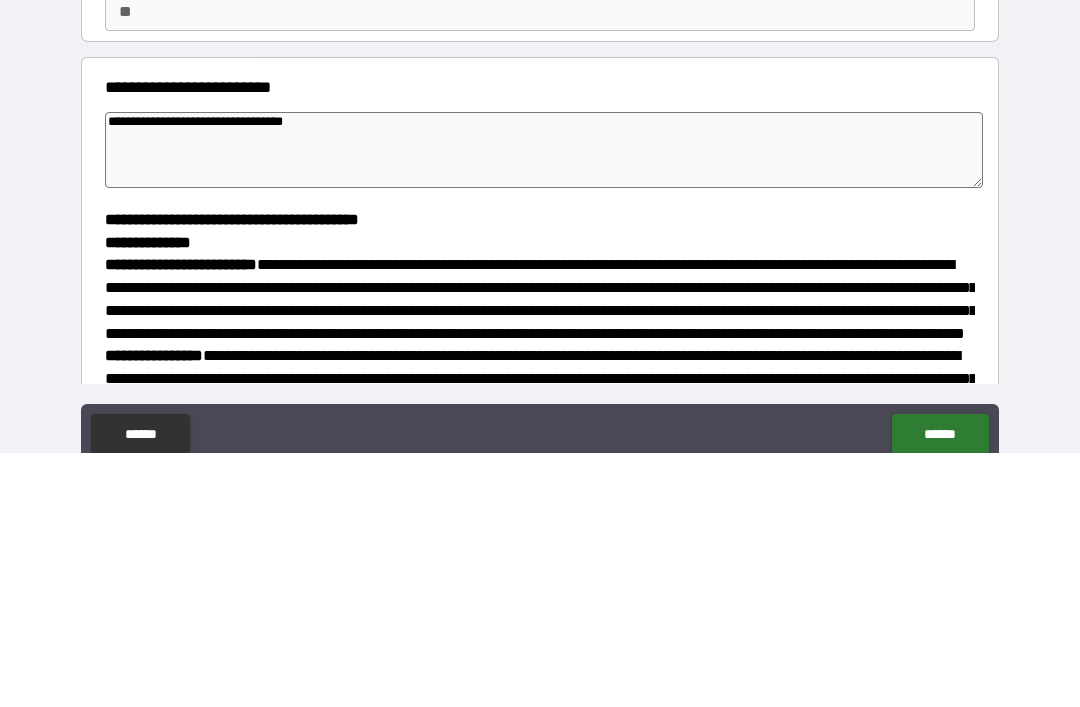 type on "*" 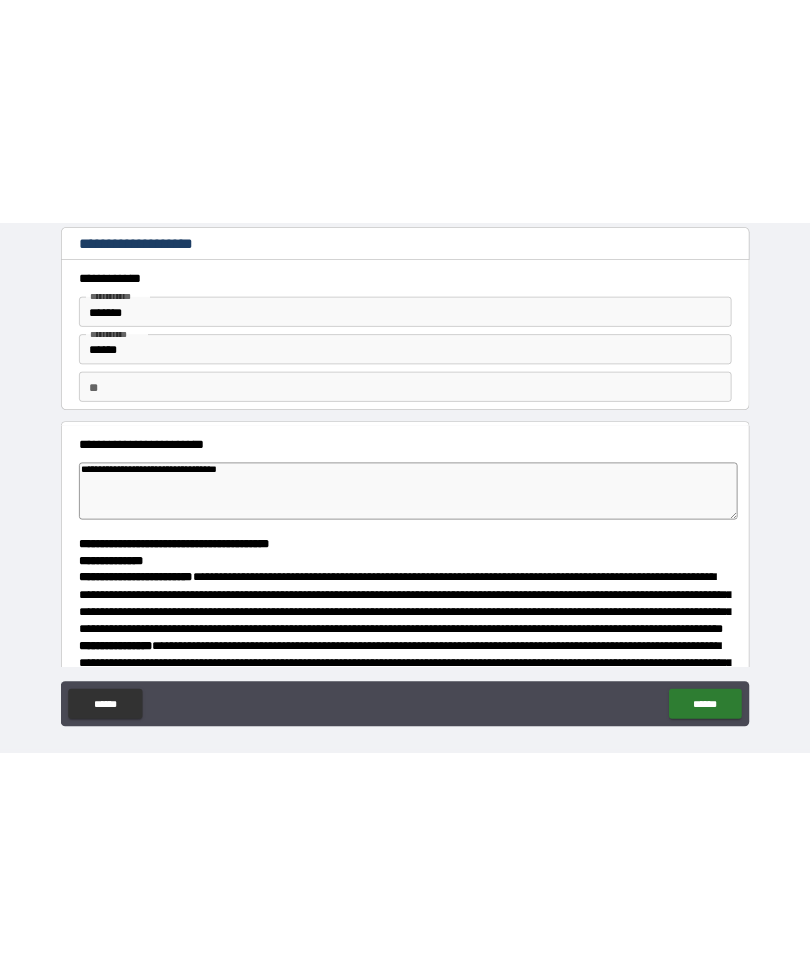 scroll, scrollTop: 0, scrollLeft: 0, axis: both 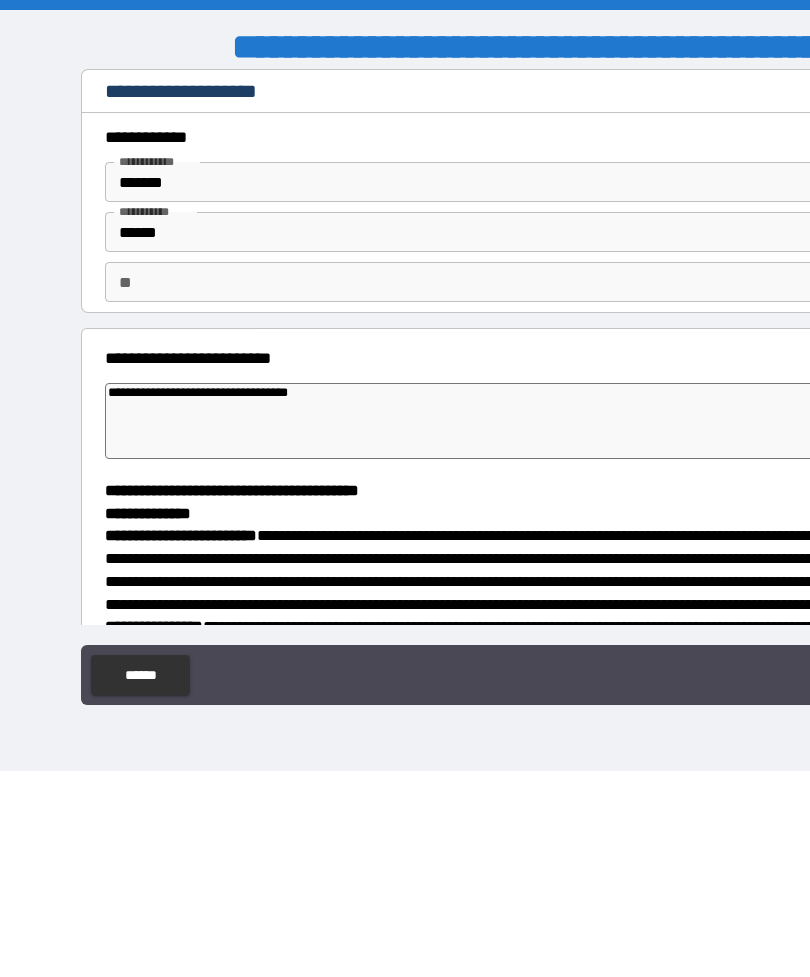 type on "*" 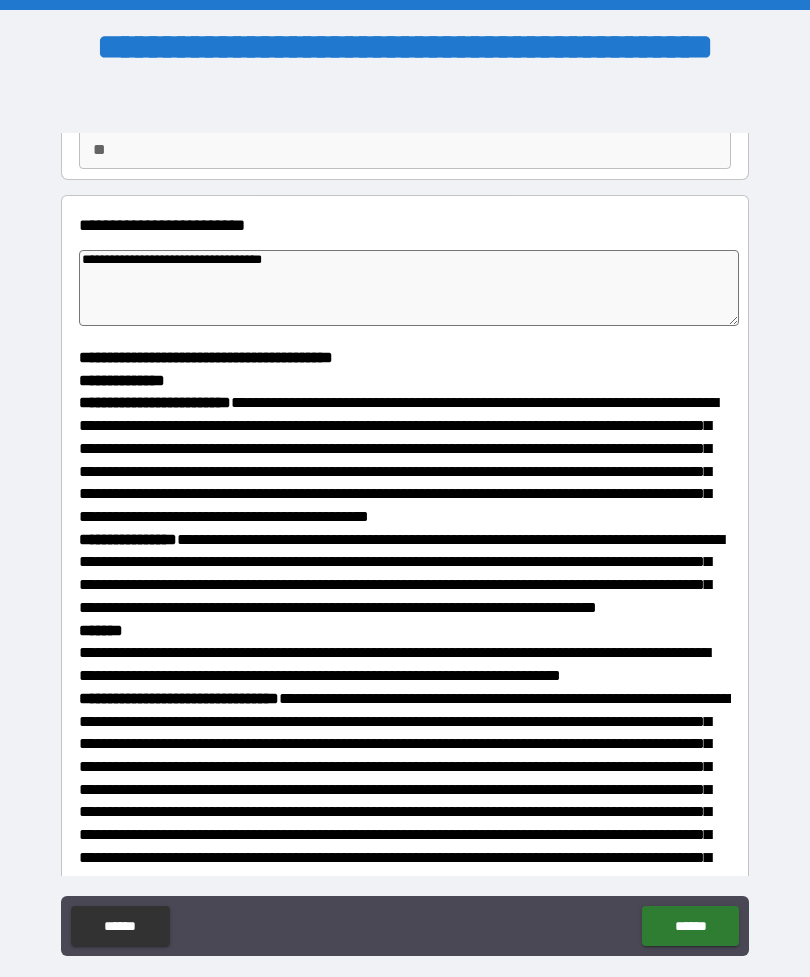 scroll, scrollTop: 199, scrollLeft: 0, axis: vertical 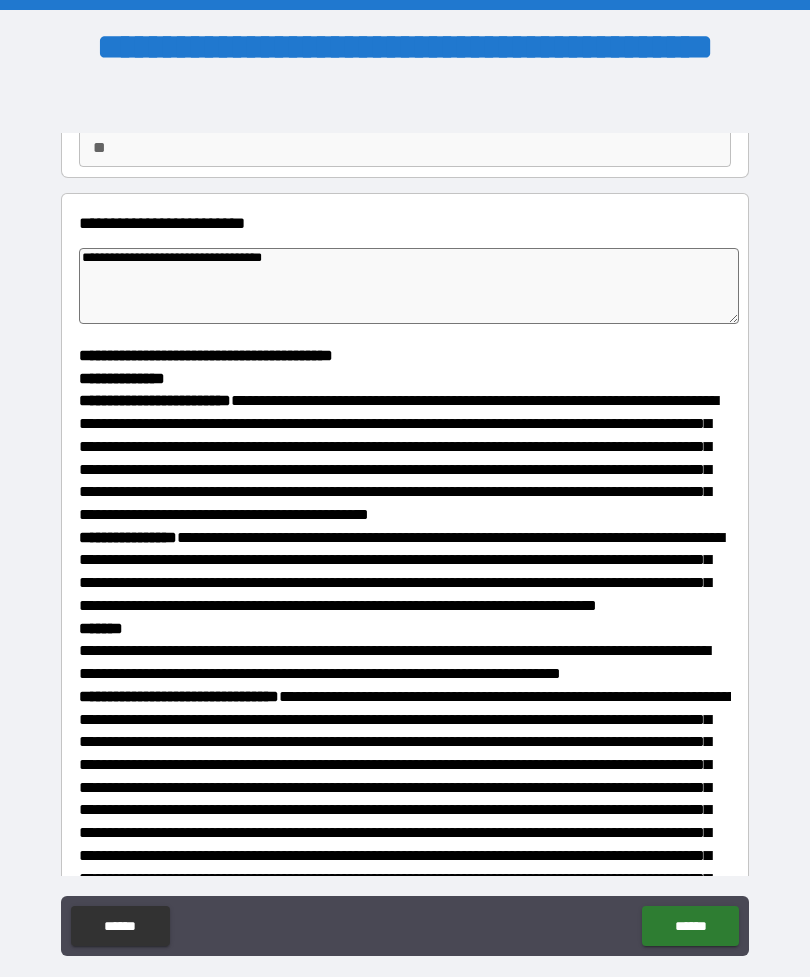 click on "**********" at bounding box center [409, 286] 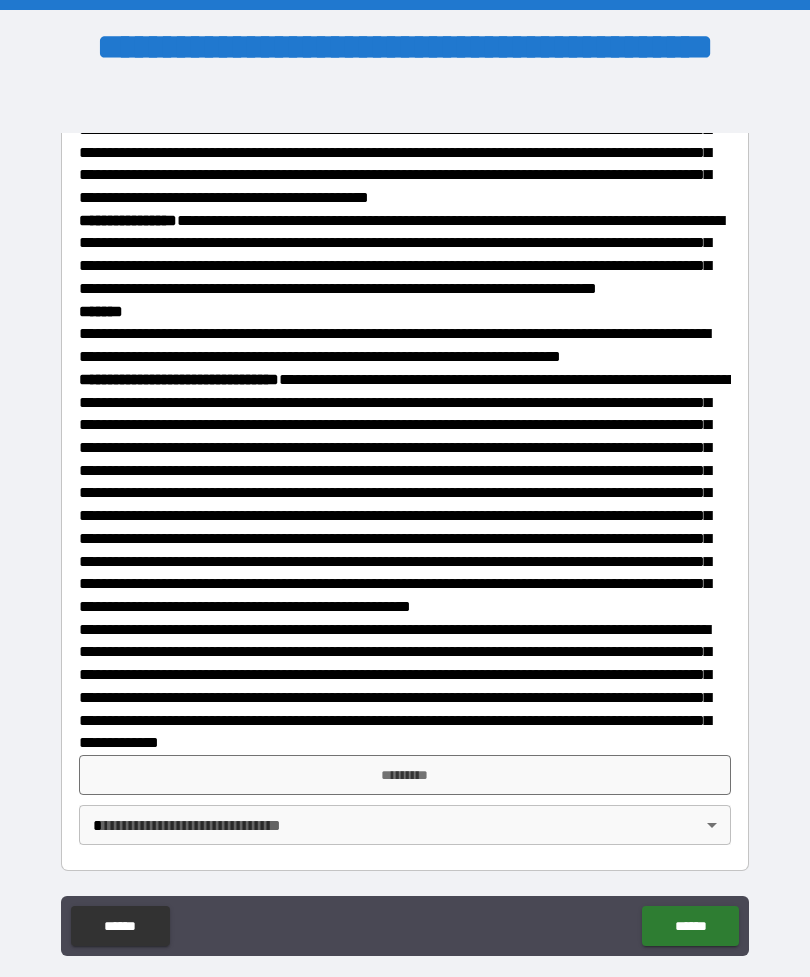scroll, scrollTop: 603, scrollLeft: 0, axis: vertical 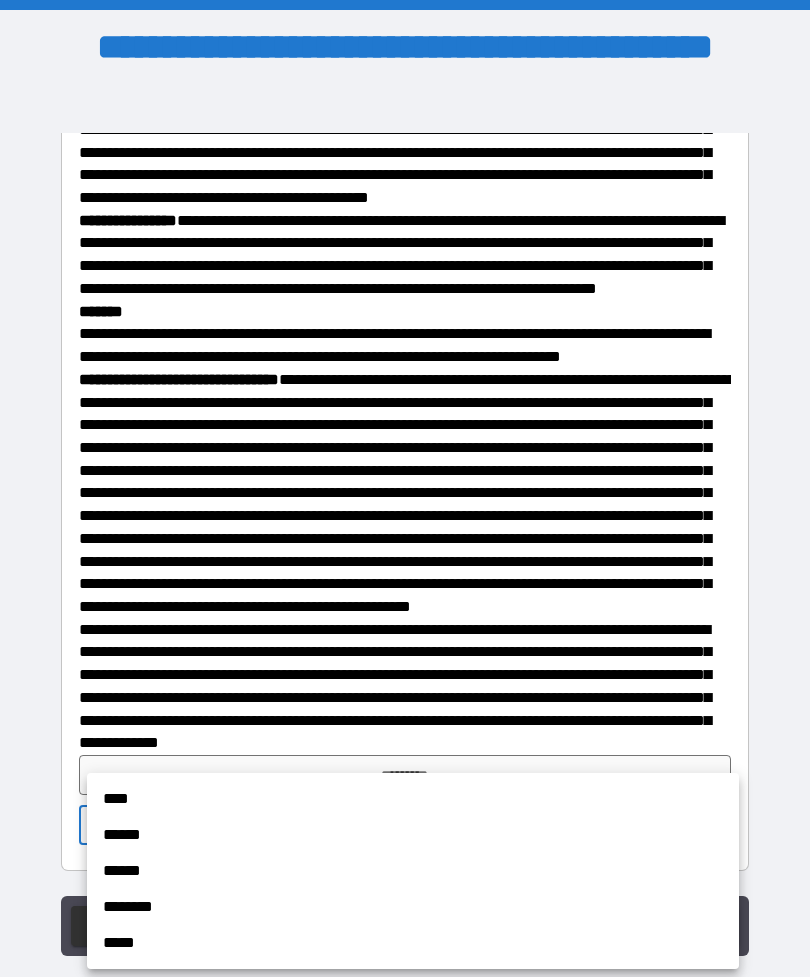 click on "****" at bounding box center (413, 799) 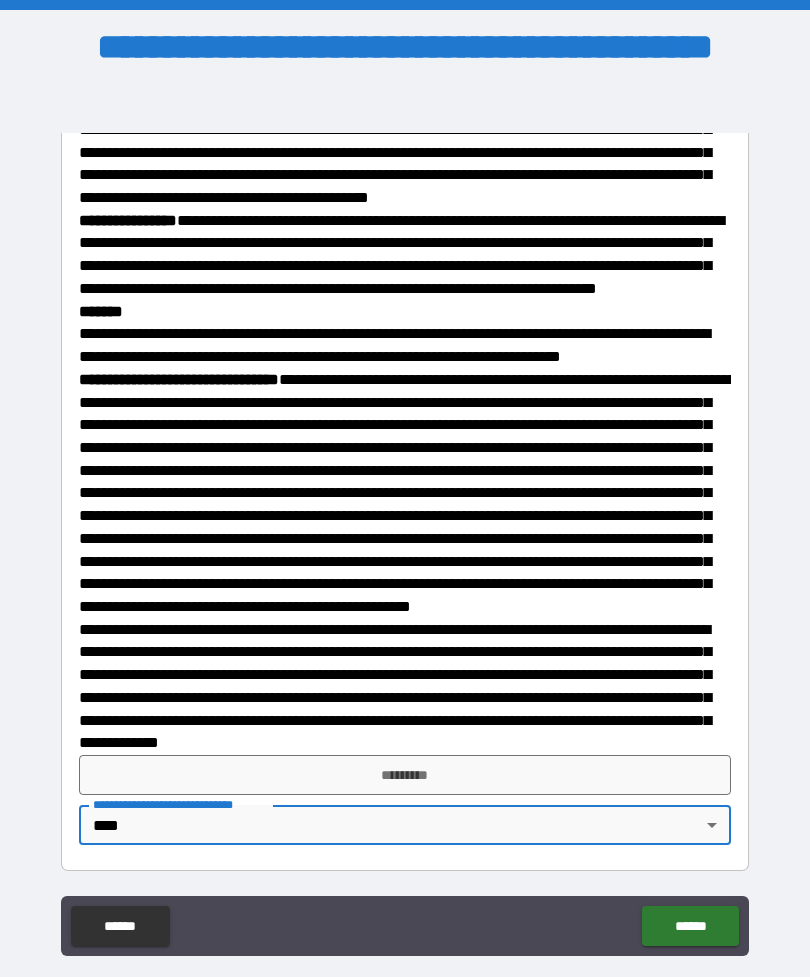 scroll, scrollTop: 548, scrollLeft: 0, axis: vertical 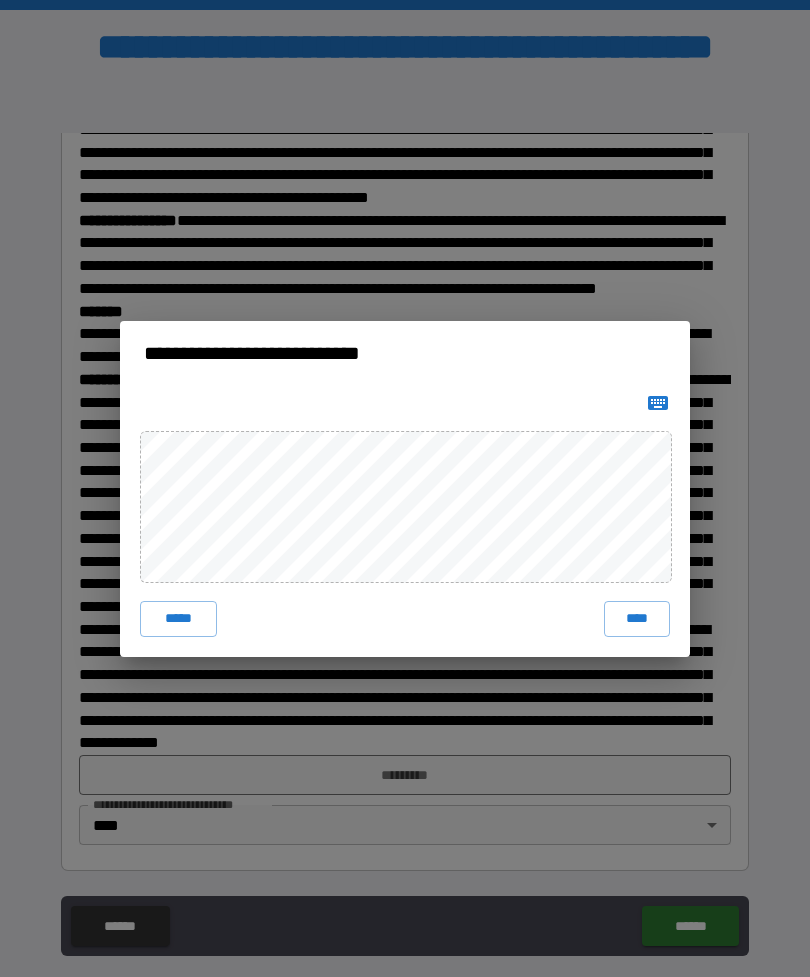 click on "****" at bounding box center [637, 619] 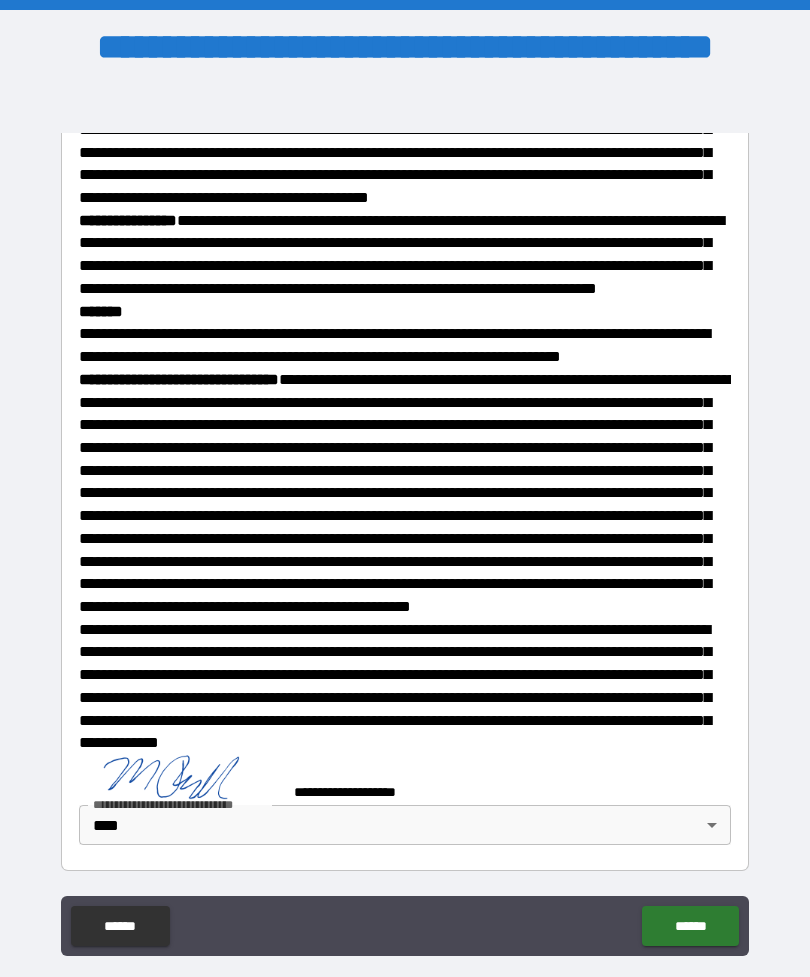 type on "*" 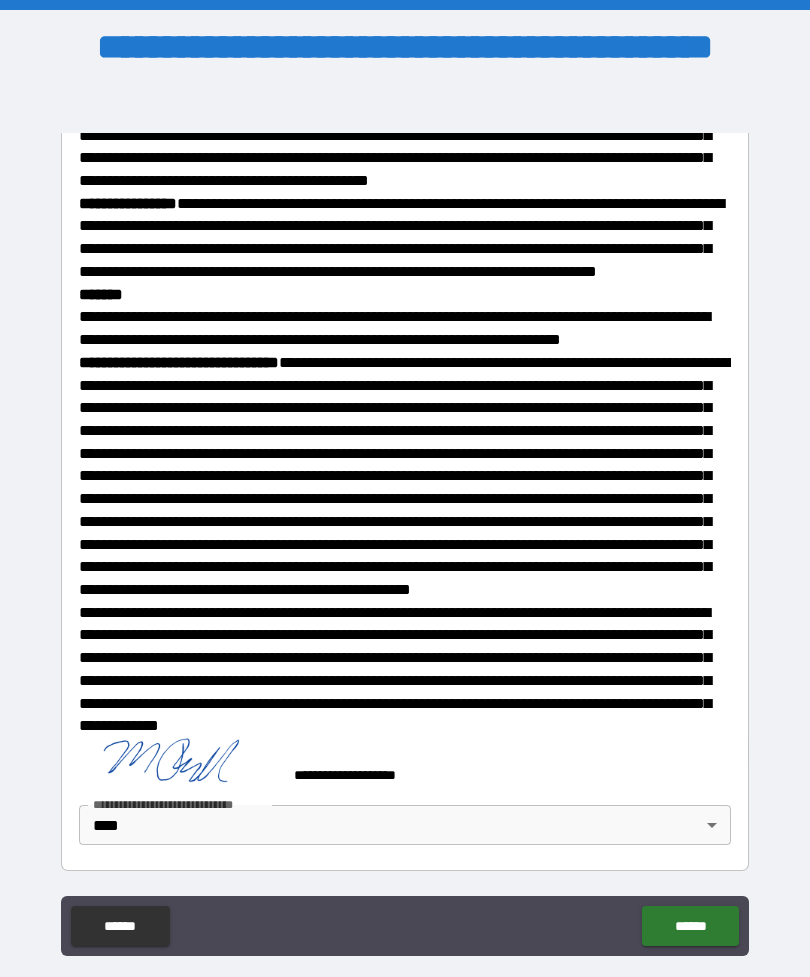 click on "******" at bounding box center (690, 926) 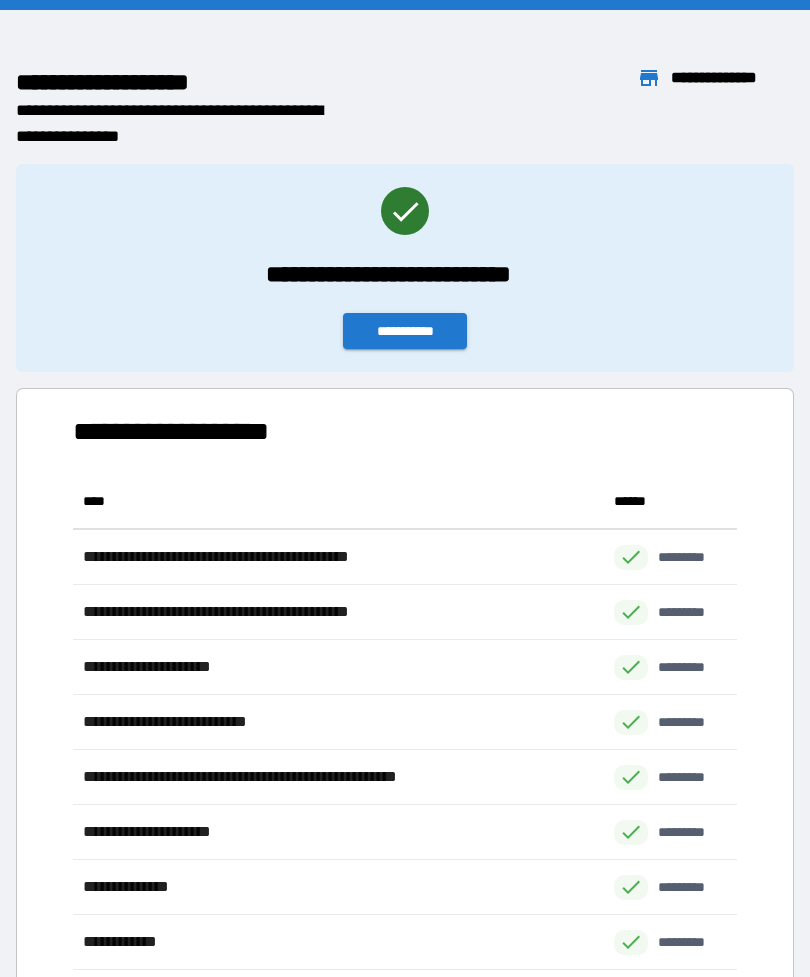scroll, scrollTop: 1, scrollLeft: 1, axis: both 